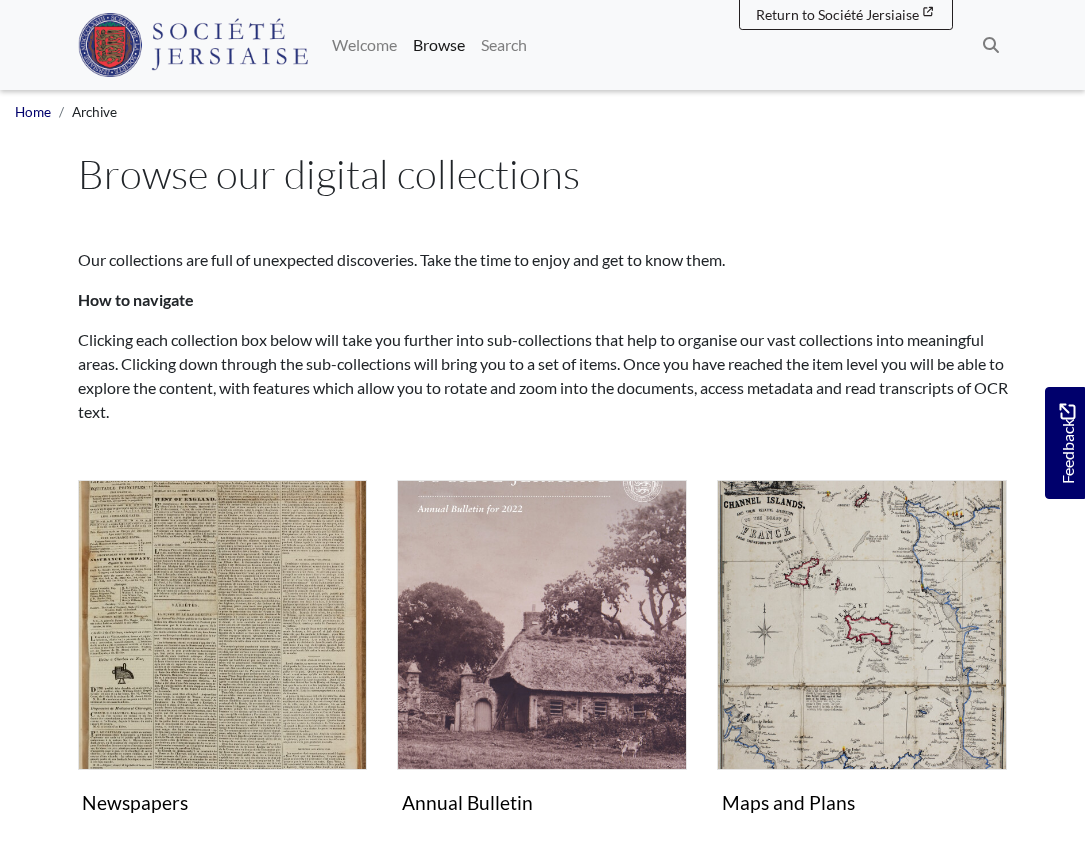 scroll, scrollTop: 0, scrollLeft: 0, axis: both 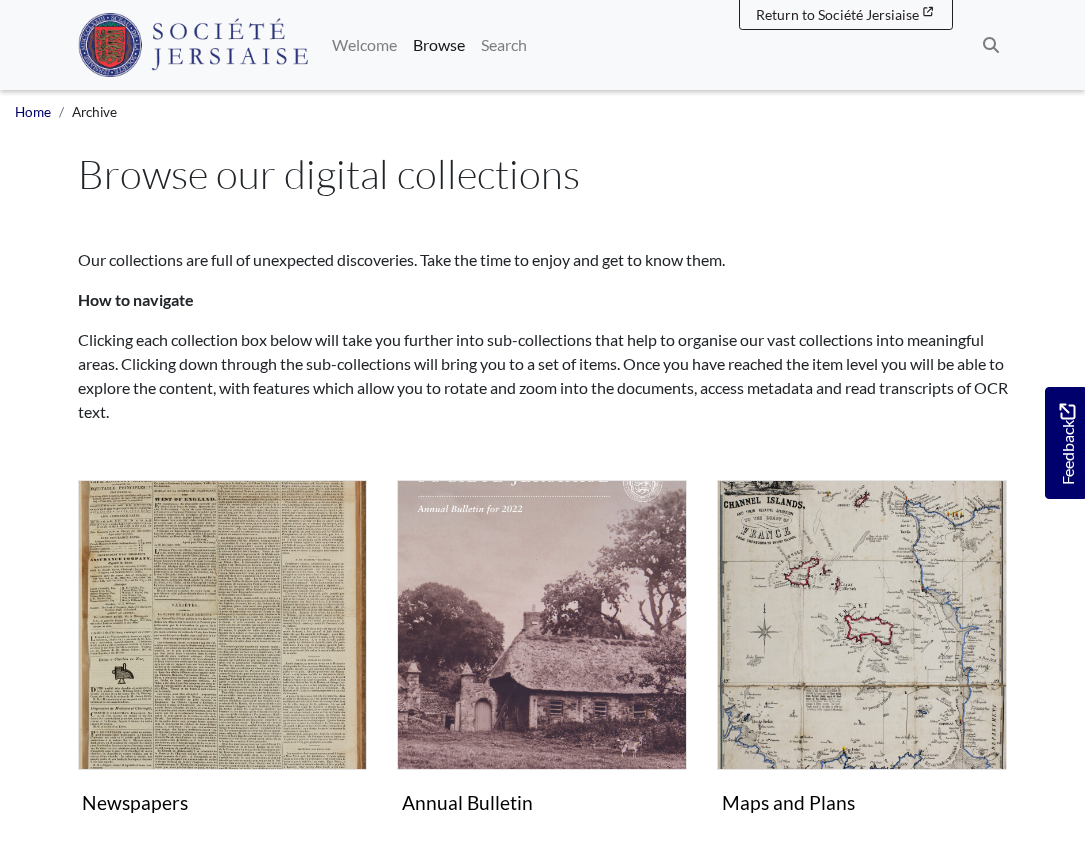 click at bounding box center (223, 625) 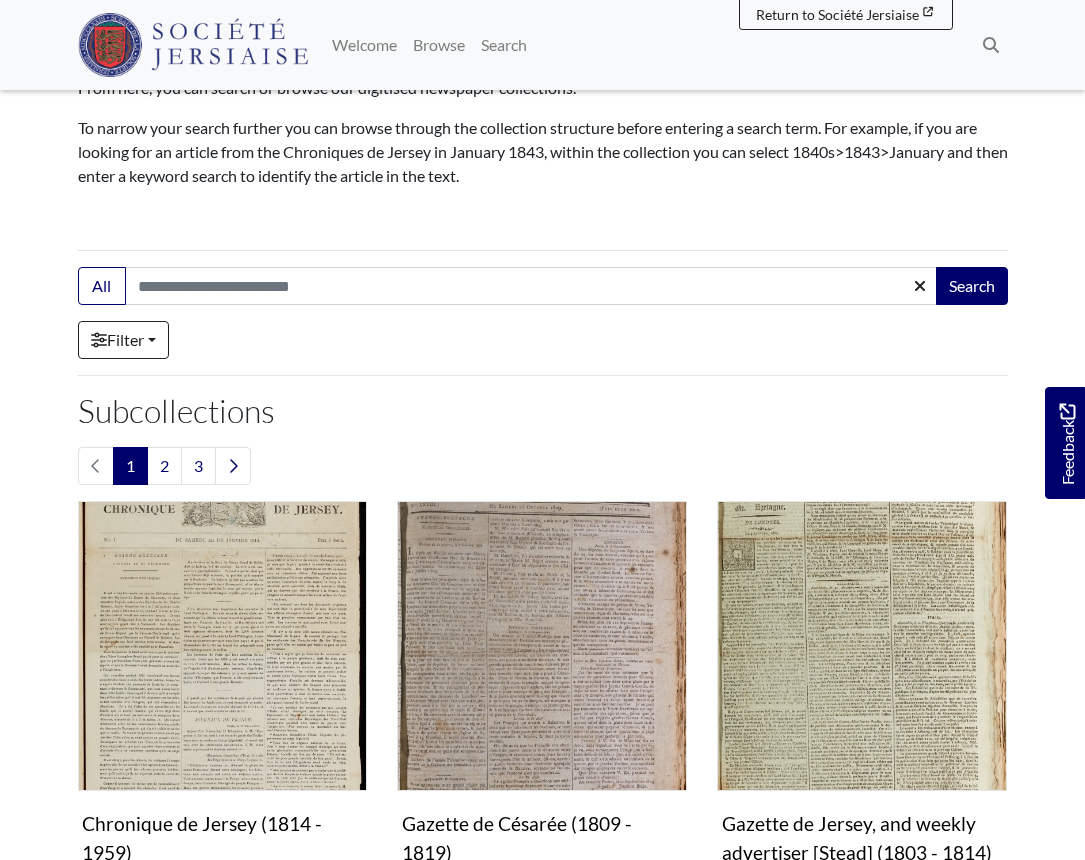 scroll, scrollTop: 223, scrollLeft: 0, axis: vertical 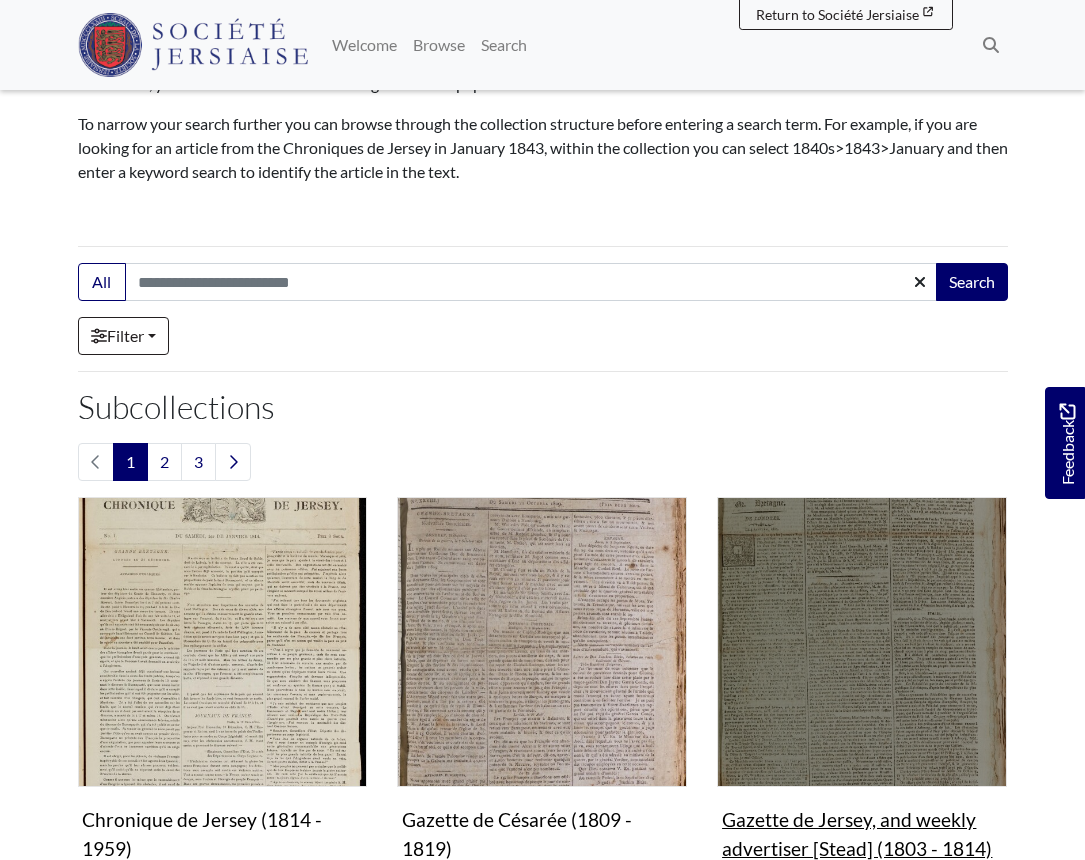 click at bounding box center [862, 642] 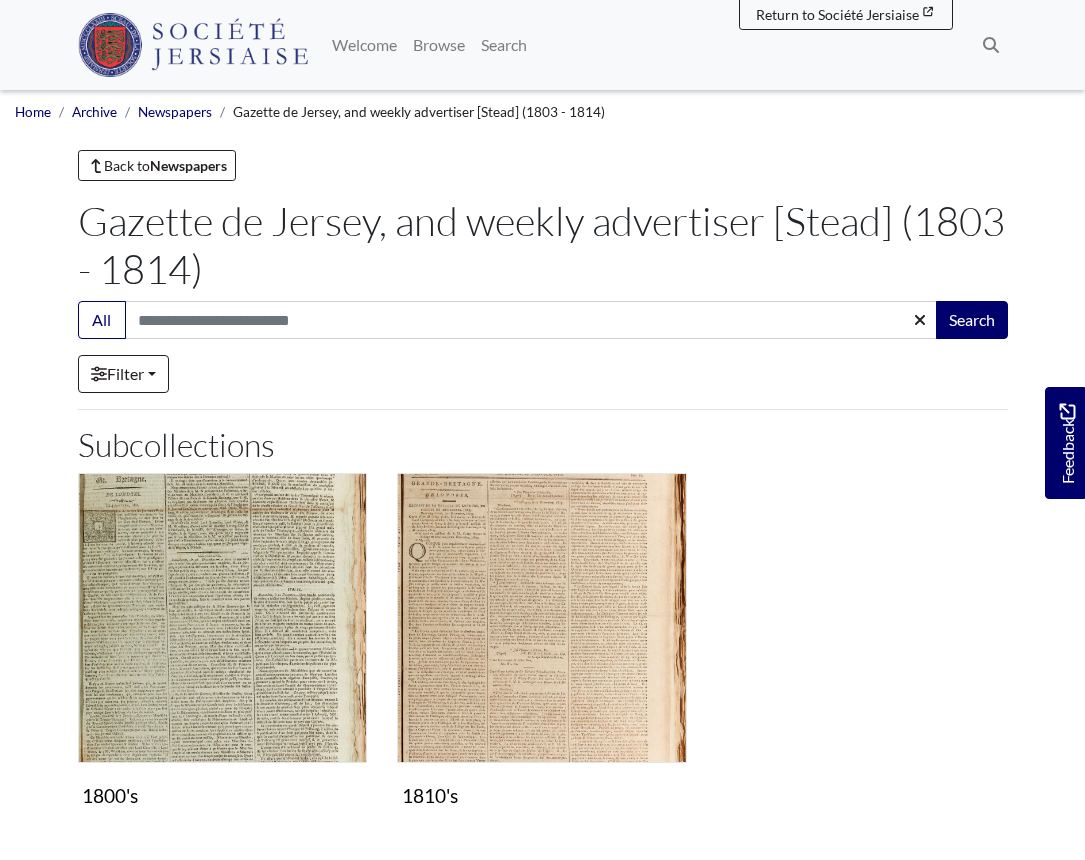 scroll, scrollTop: 0, scrollLeft: 0, axis: both 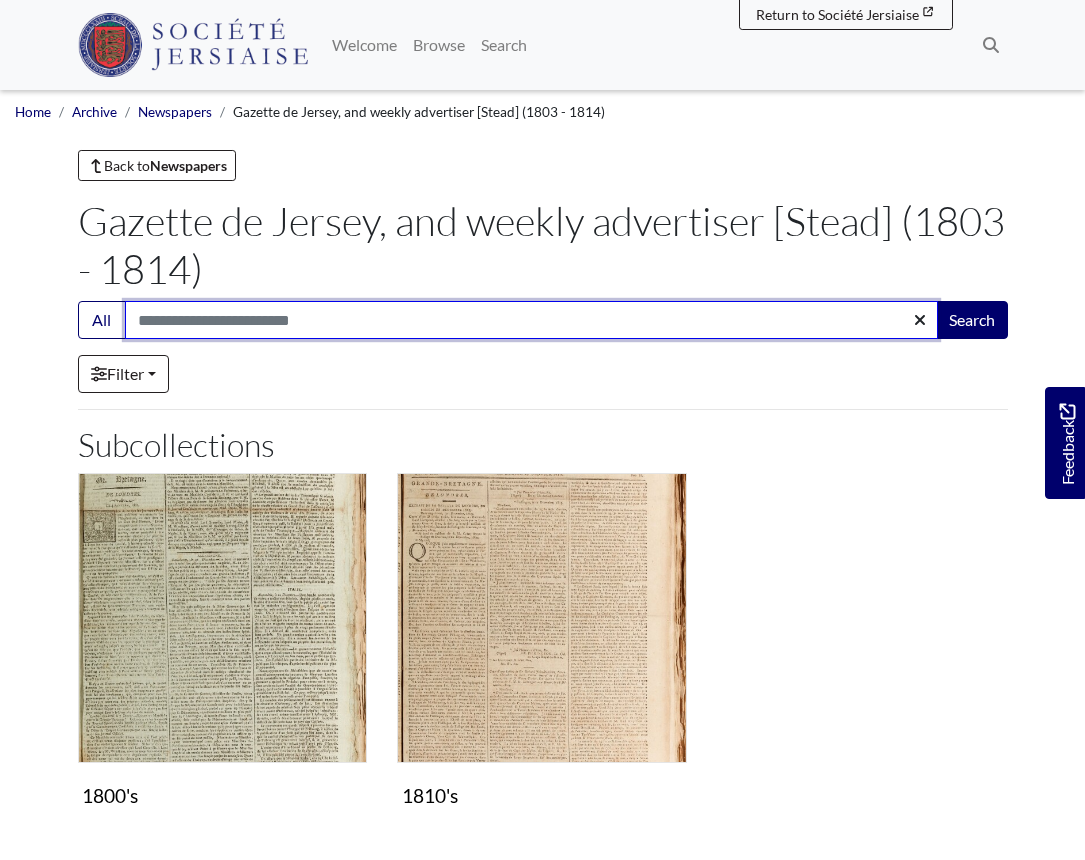 click on "Search:" at bounding box center (531, 320) 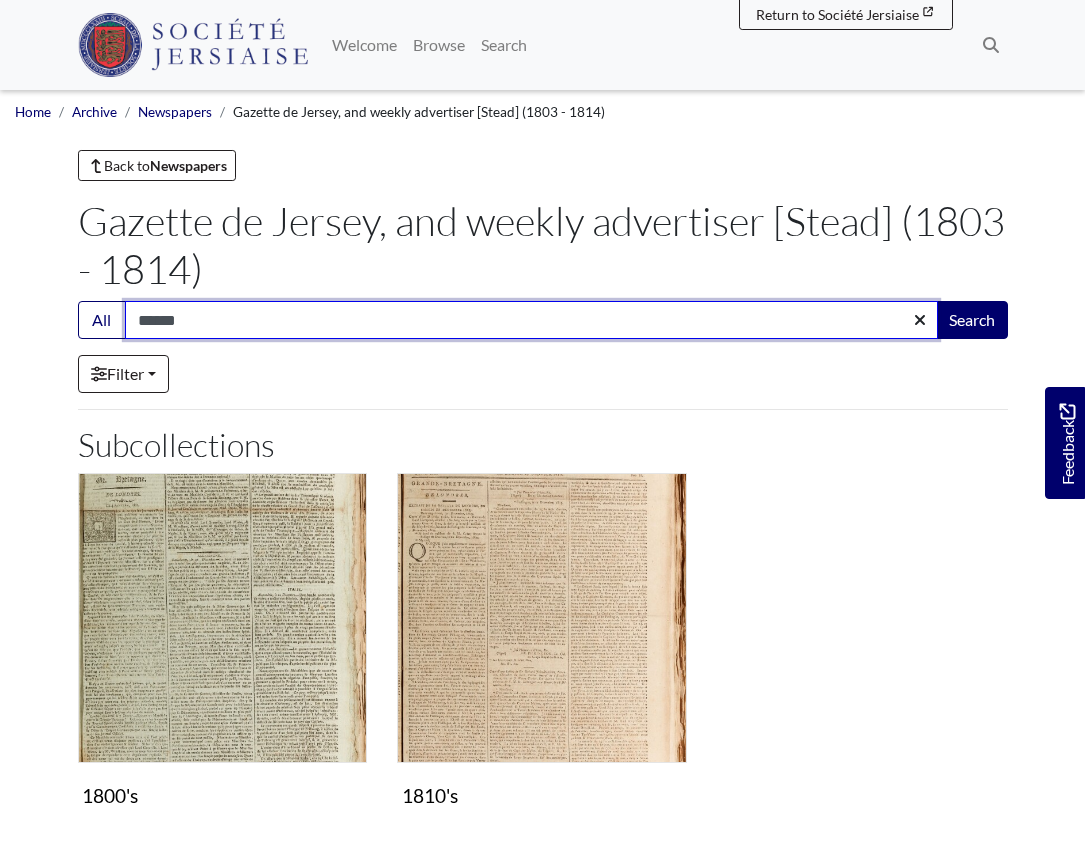 type on "******" 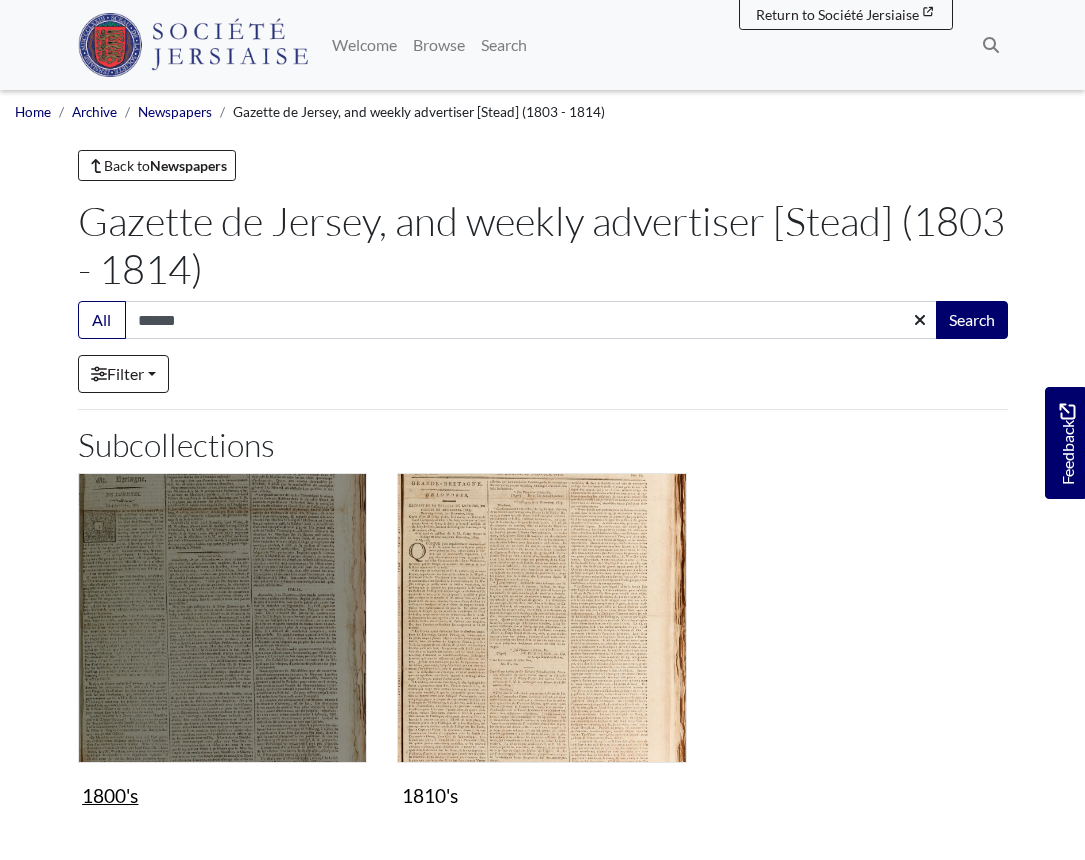 drag, startPoint x: 537, startPoint y: 320, endPoint x: 360, endPoint y: 559, distance: 297.40546 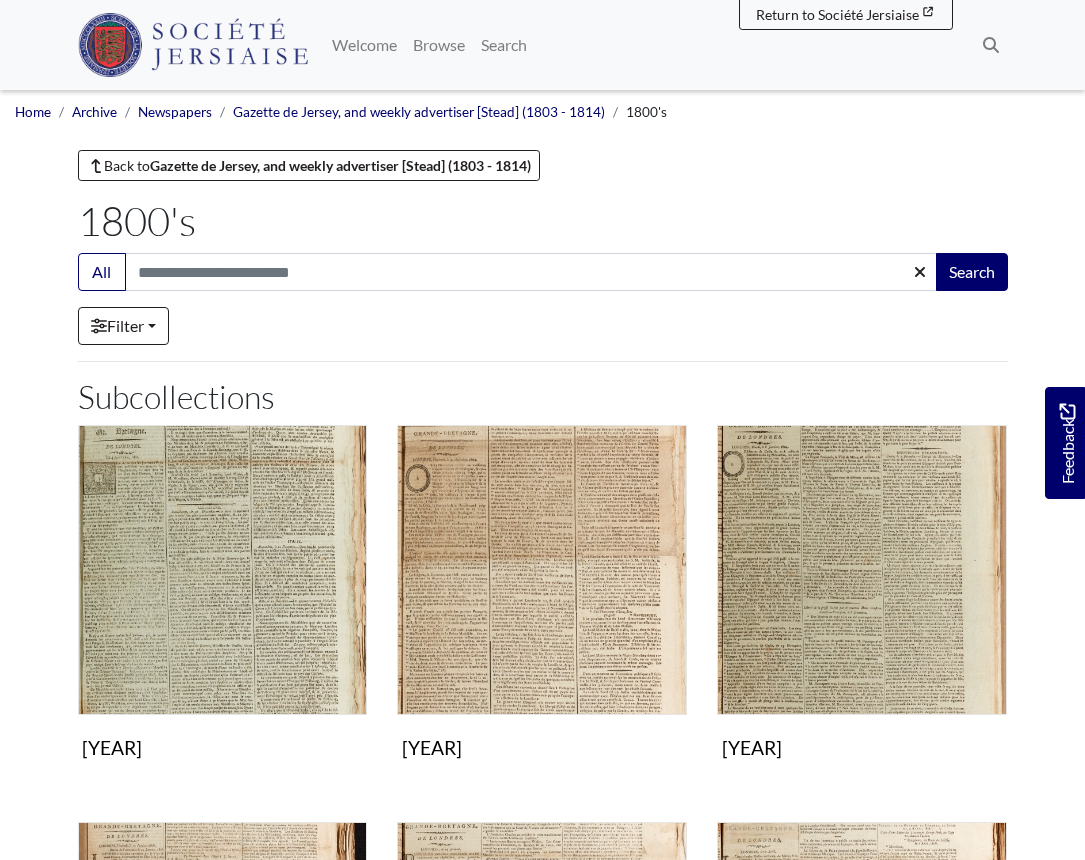 scroll, scrollTop: 0, scrollLeft: 0, axis: both 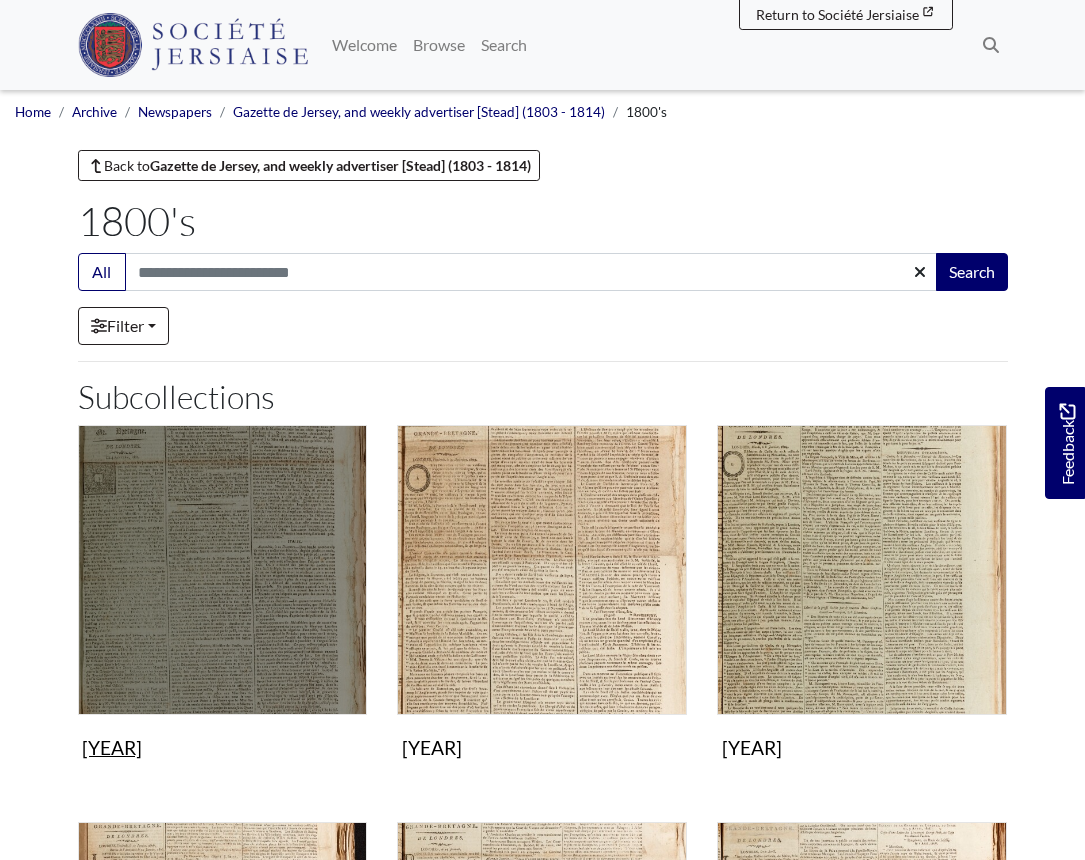 click at bounding box center [223, 570] 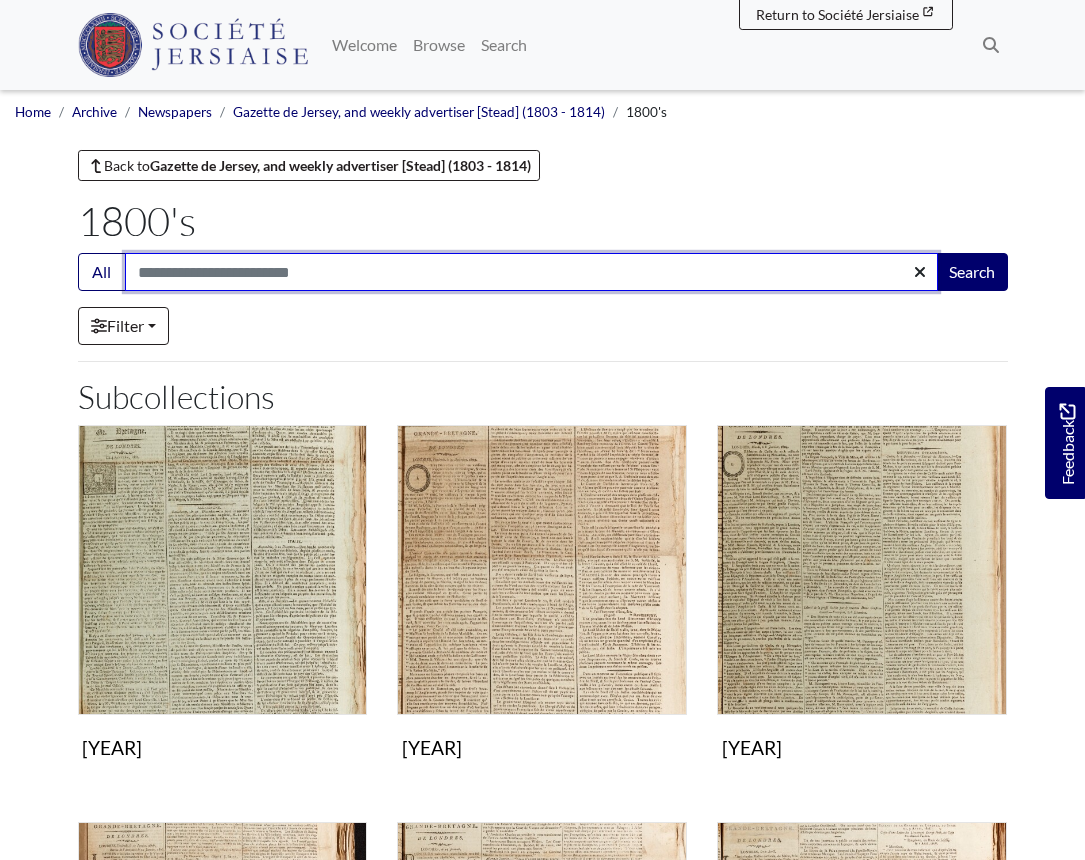 click on "Search:" at bounding box center [531, 272] 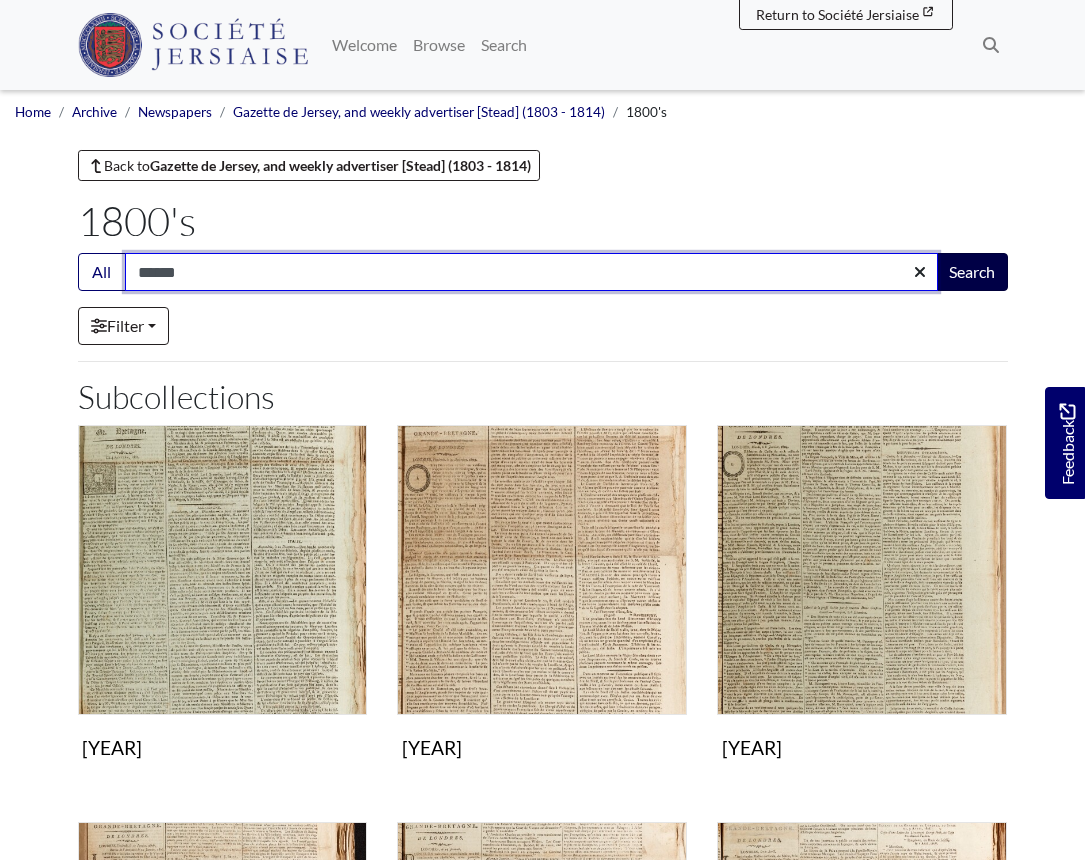 type on "******" 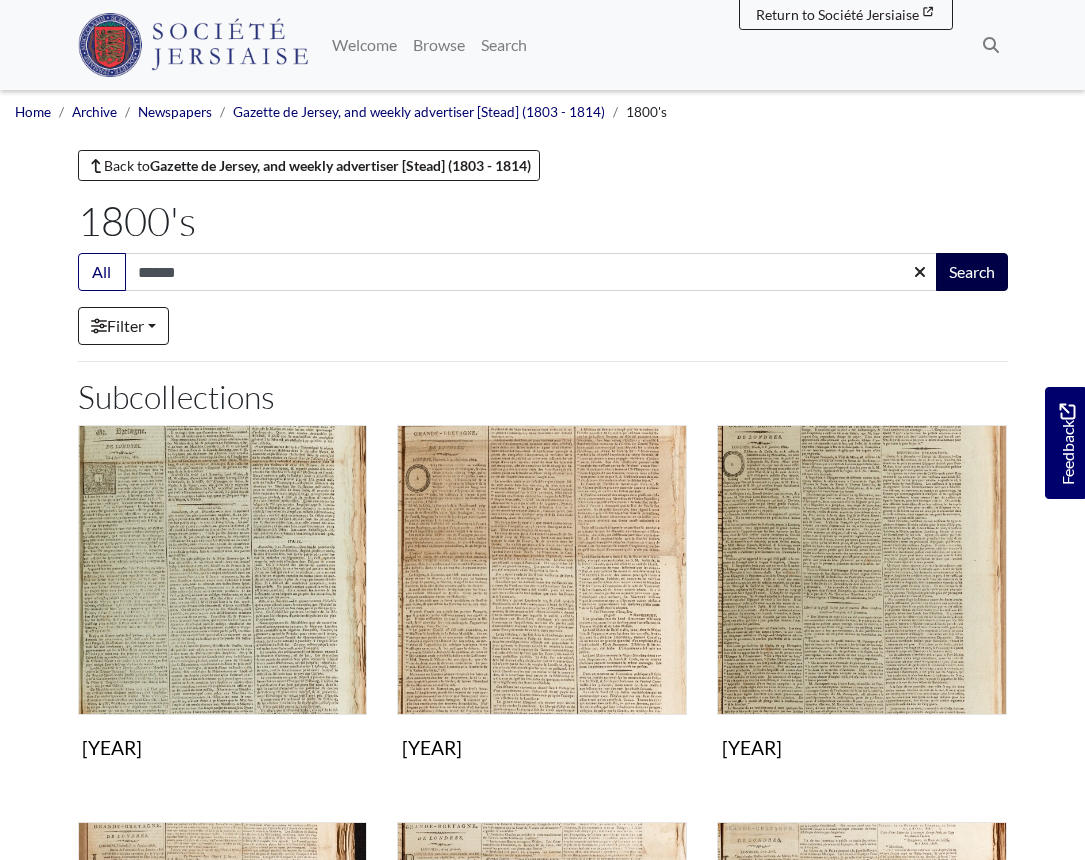 click on "Search" at bounding box center [972, 272] 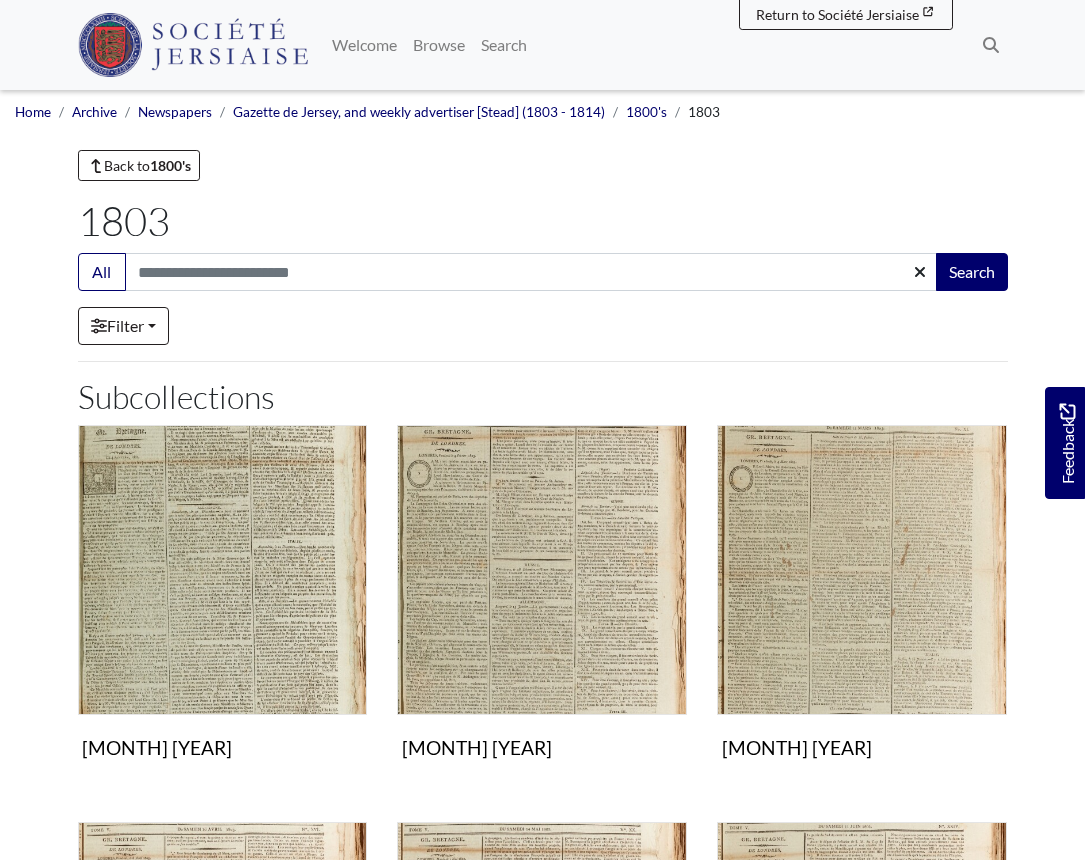 scroll, scrollTop: 0, scrollLeft: 0, axis: both 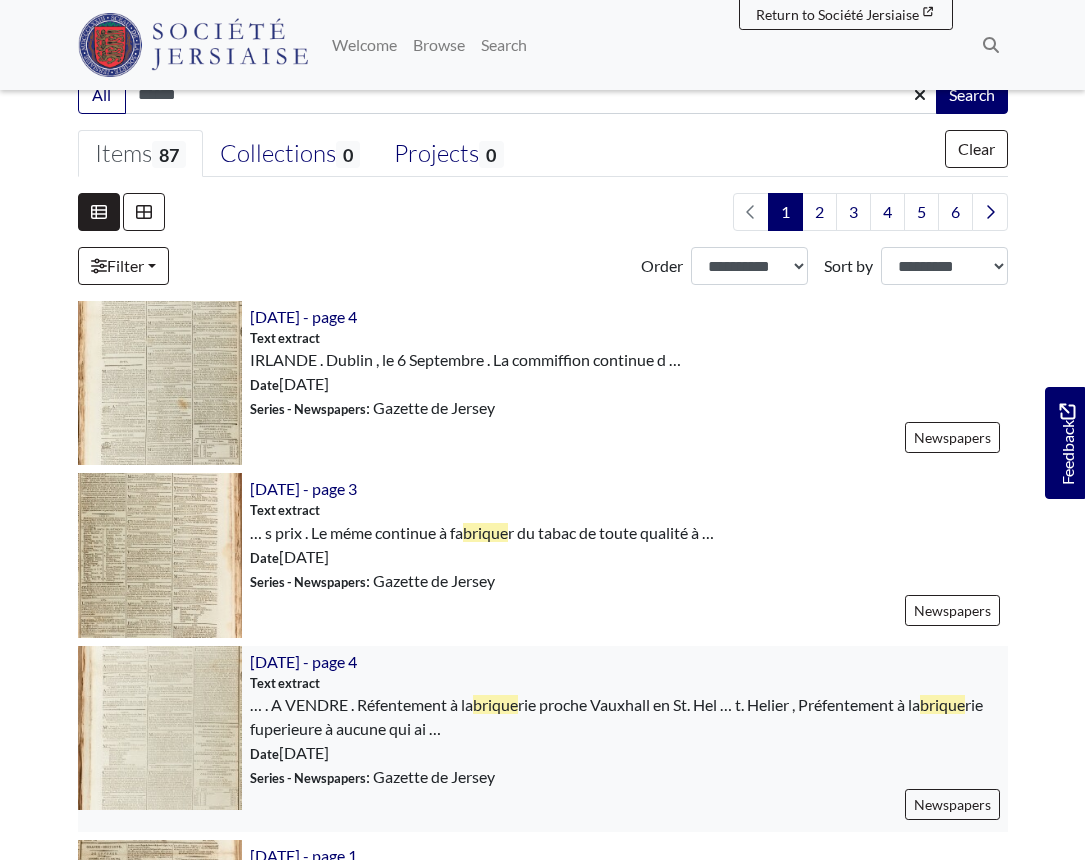 click at bounding box center [160, 728] 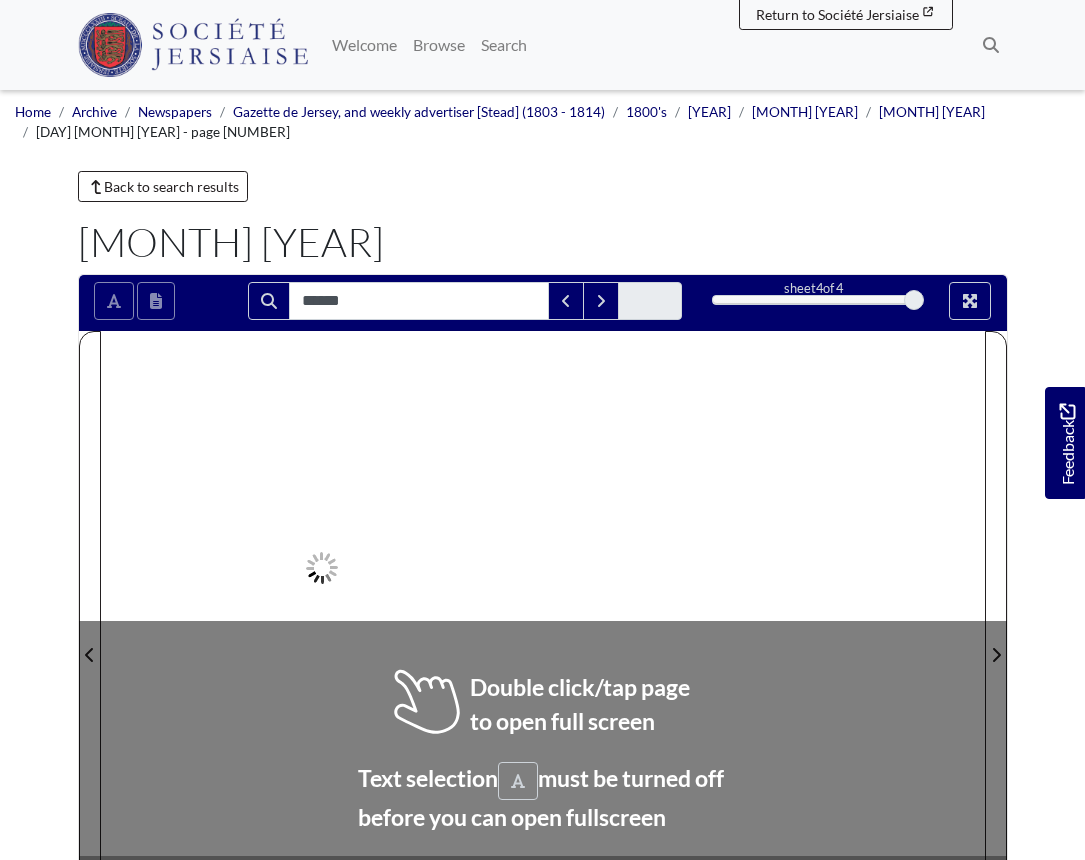 scroll, scrollTop: 0, scrollLeft: 0, axis: both 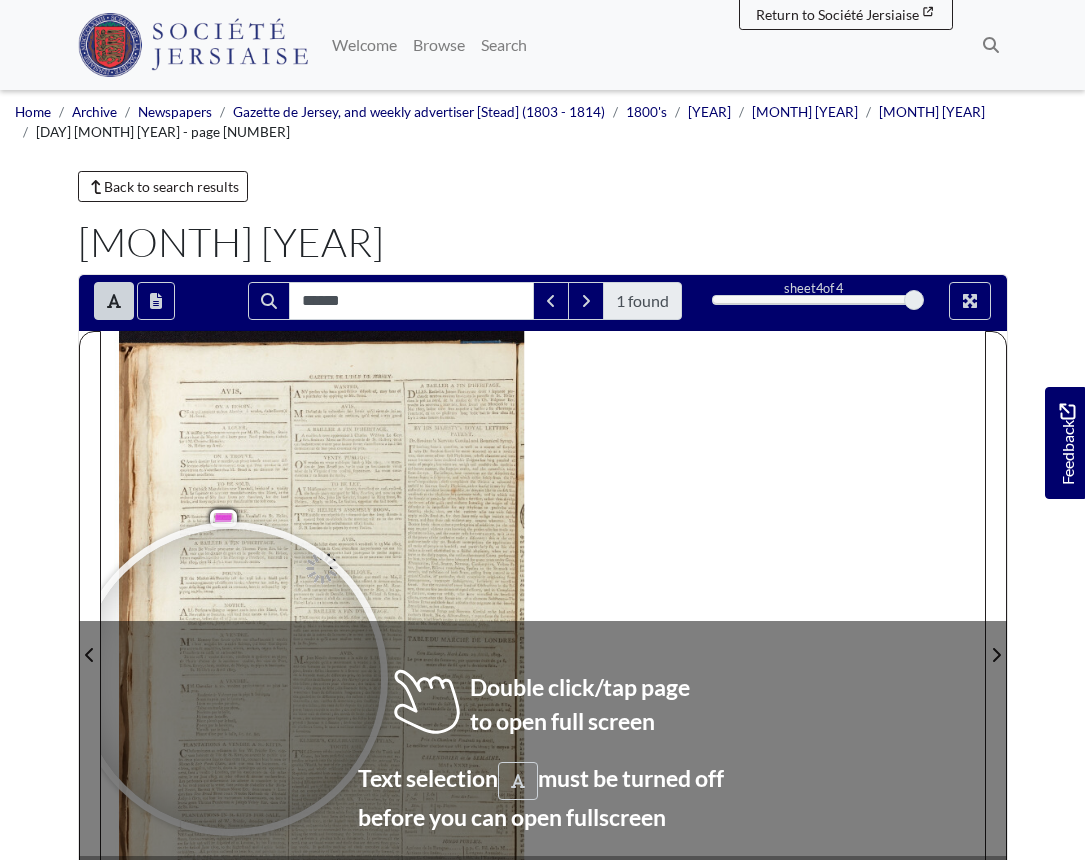 click on "AVIS  .
ON  A  BESOIN  .
Eux  qui  auroient  un  bon  Alambic  à  vendre  ,  s'adrefferont  à  M.  Stead  .
CE
A  LOUER  .
A  maifon  prefentement  occupée  par  M.  Ph  .  Boully  ,  fituée  Lau  haut  du  Marché  eft  à  louer  pour  Noël  prochain  ;  s'adref-
fer  à  M.  Clement  Hemery  .  St.  Hélier  29  Avril  .
ON  A  TROUVÉ  .
SA  Amedi  dernier  fur  le  marché  ,  un  petite  bourfe  contenant  dif-  ferentes  efpéces  de  monnoye  :  ceux  qui  l'ont  perdue  la  re-  couvreront  en  s'adreffant  chez  M.  Stead  &  en  donnant  les  de-  fcriptions  neceffaires  .
A
TO  BE  SOLD  .
T  the  brick  Manufactory  near  Vauxhall  ,  bricks  of  a  quality  far  fuperior  to  any  ever  manufactured  in  this  Ifland  ,  at  the  reduced  prices  of  fifty  four  livres  per  thoufand  ,  for  the  hard  bricks  ,  and  forty  eight  livres  per  thoufand  for  the  foft  ones  .
A  VENDRE  .
Réfentement  à  la  brique rie proche  Vauxhall  en  St.  Helier  ,  Préfentement" at bounding box center [322, 643] 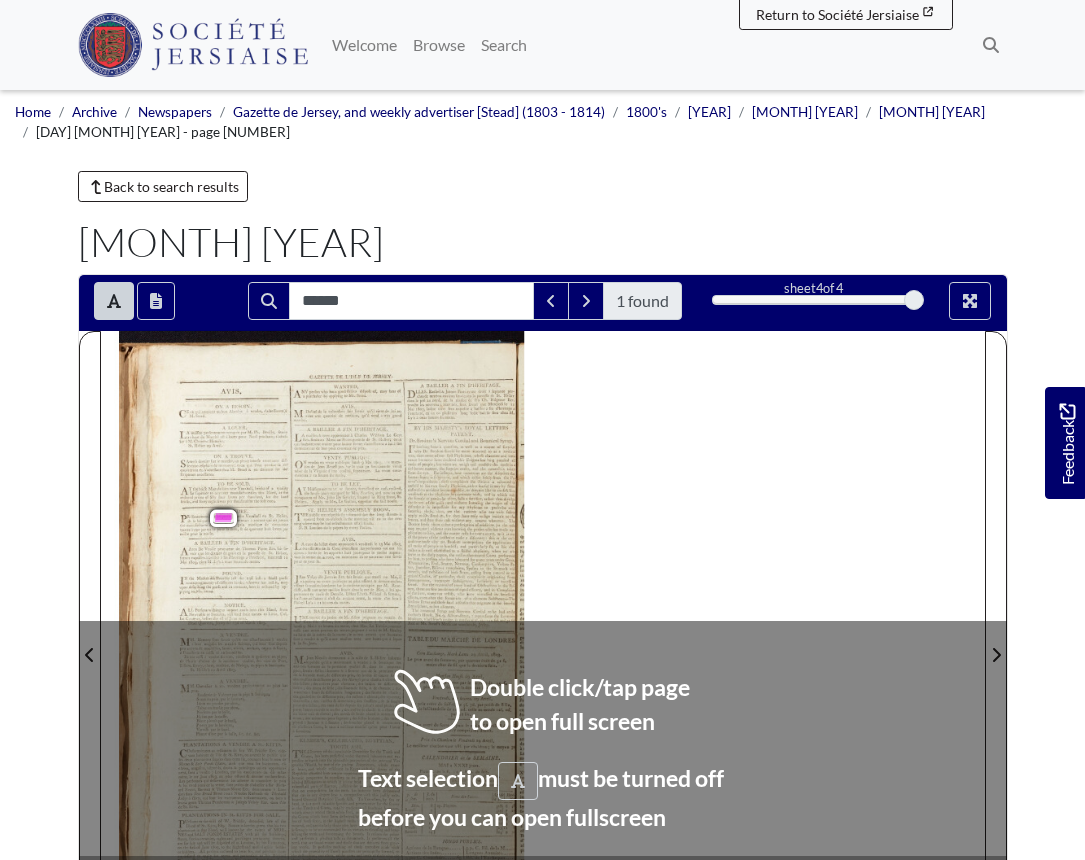 click on "VENDRE" at bounding box center (238, 680) 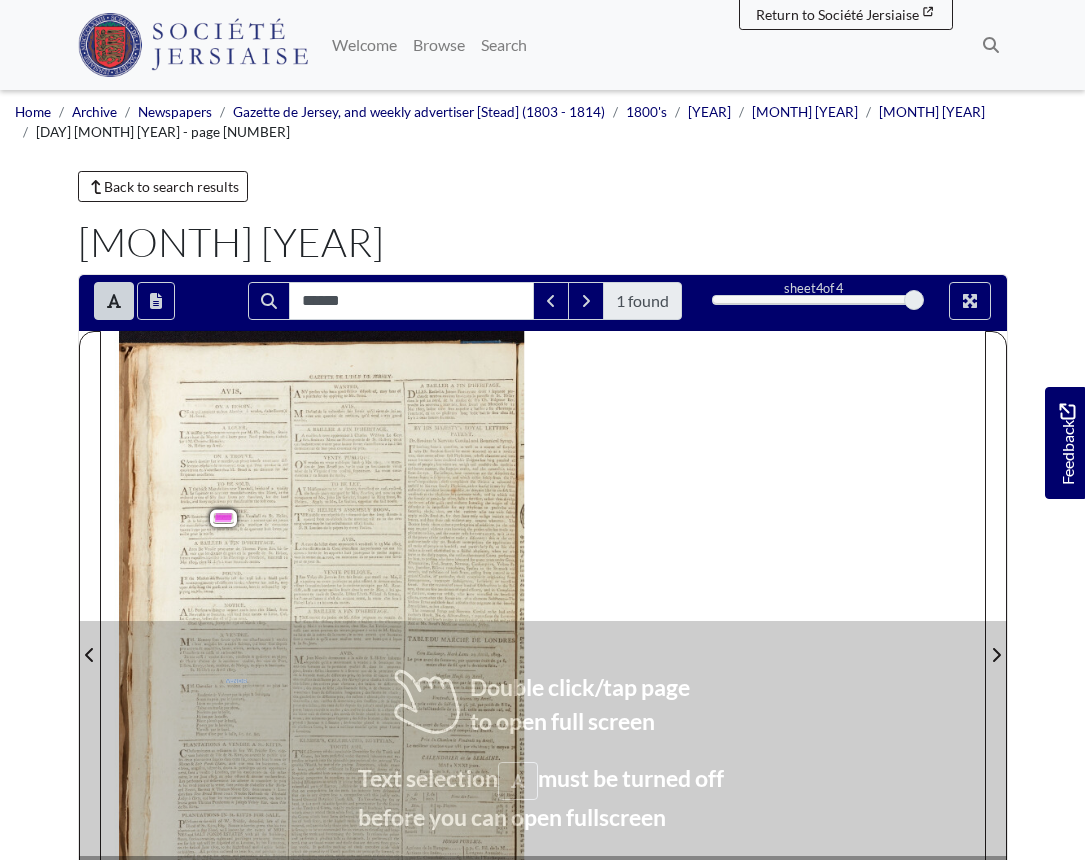 click on "VENDRE" at bounding box center [238, 680] 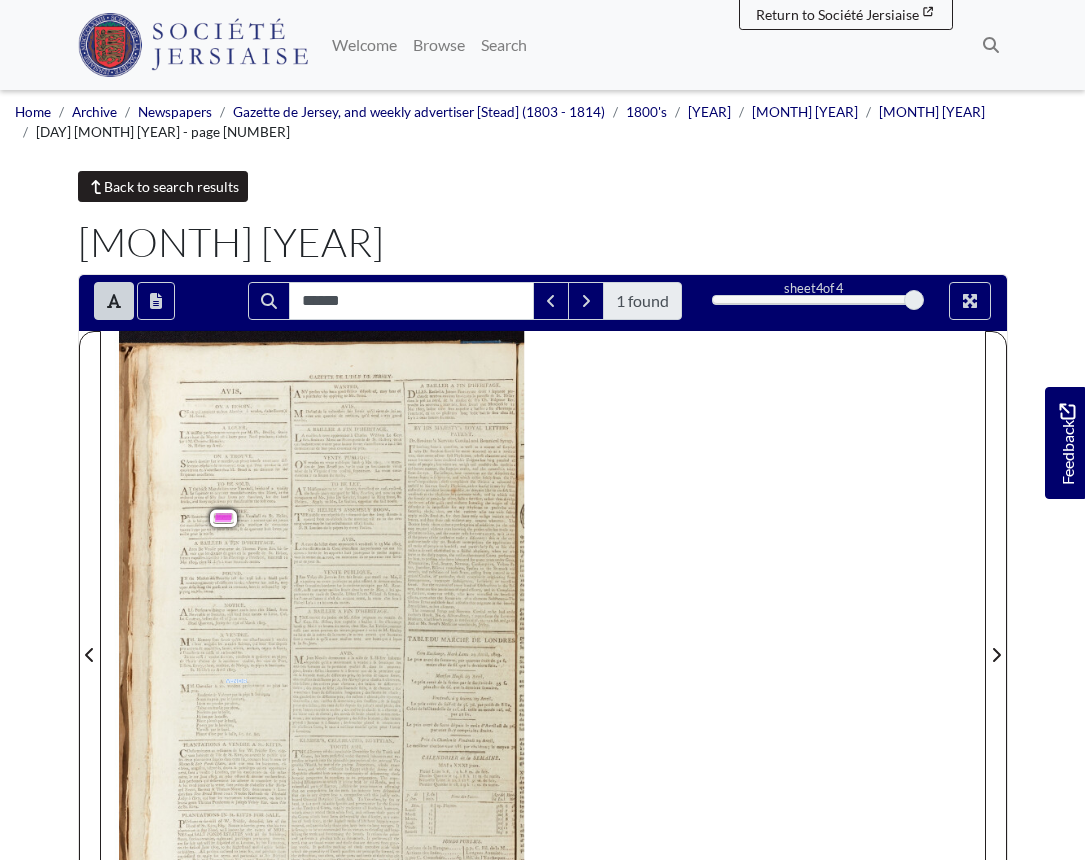 click on "Back to search results" at bounding box center [163, 186] 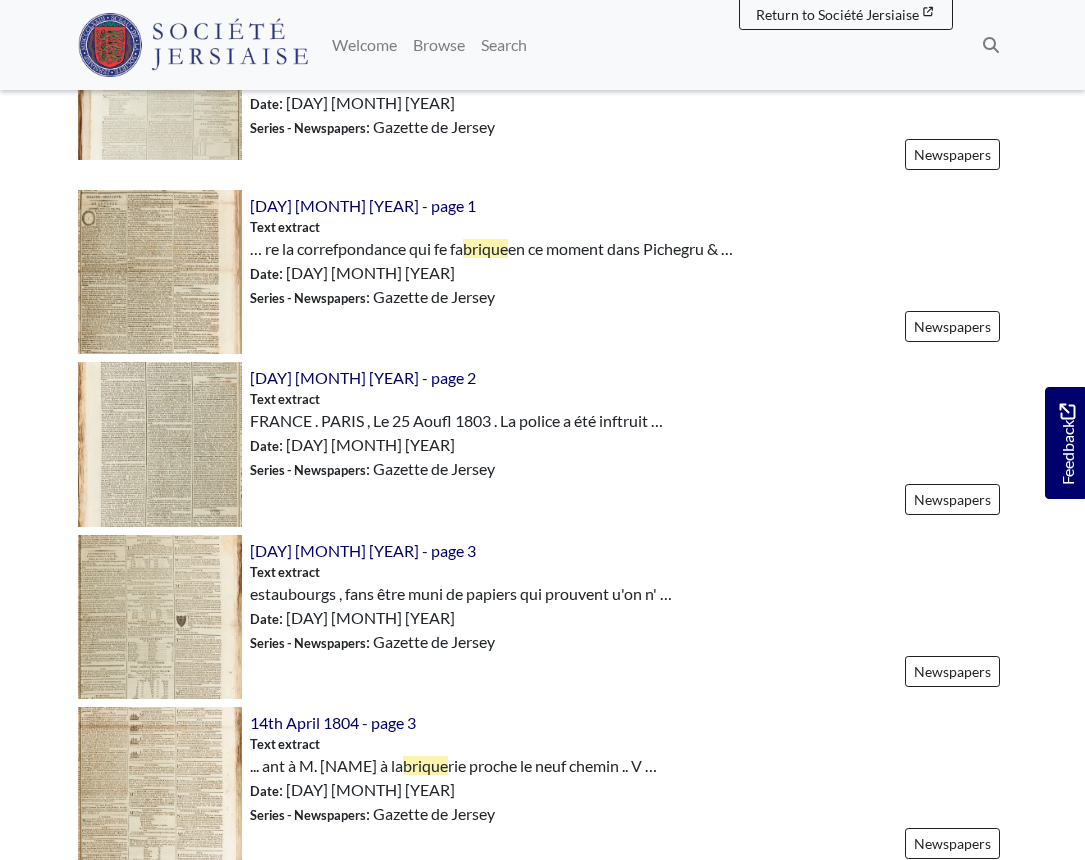 scroll, scrollTop: 1116, scrollLeft: 0, axis: vertical 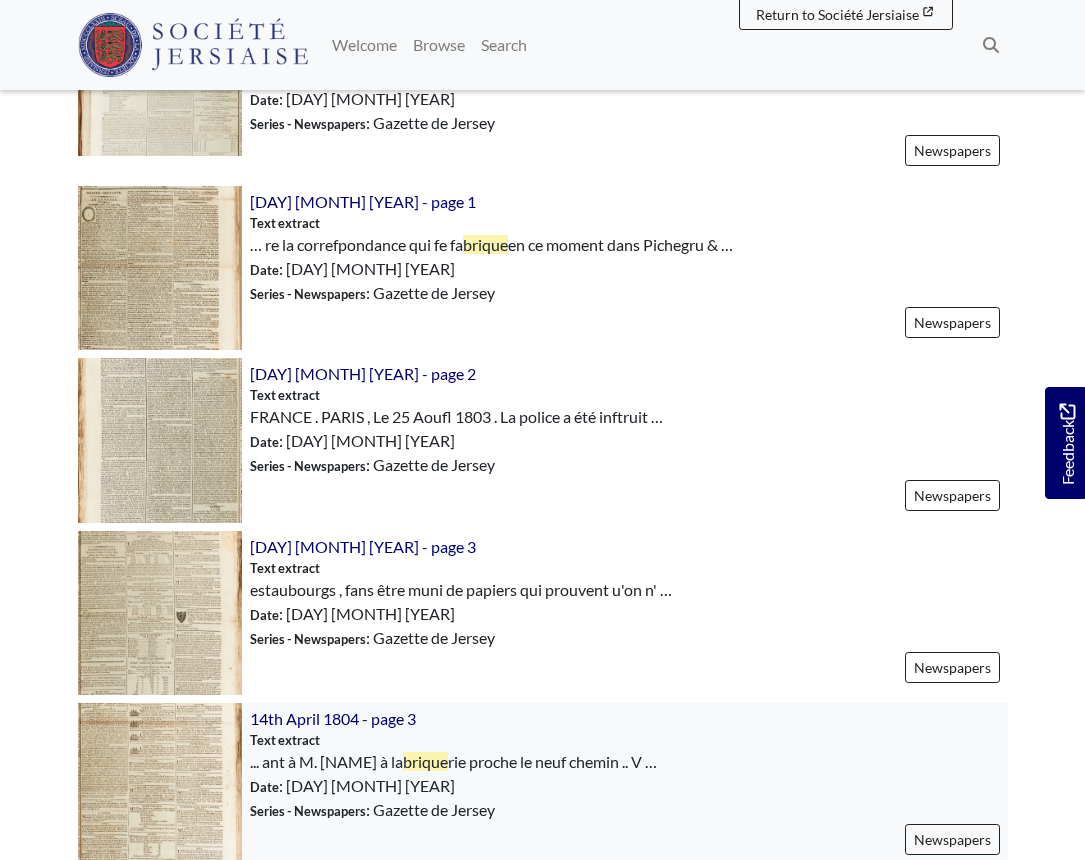 click at bounding box center [160, 785] 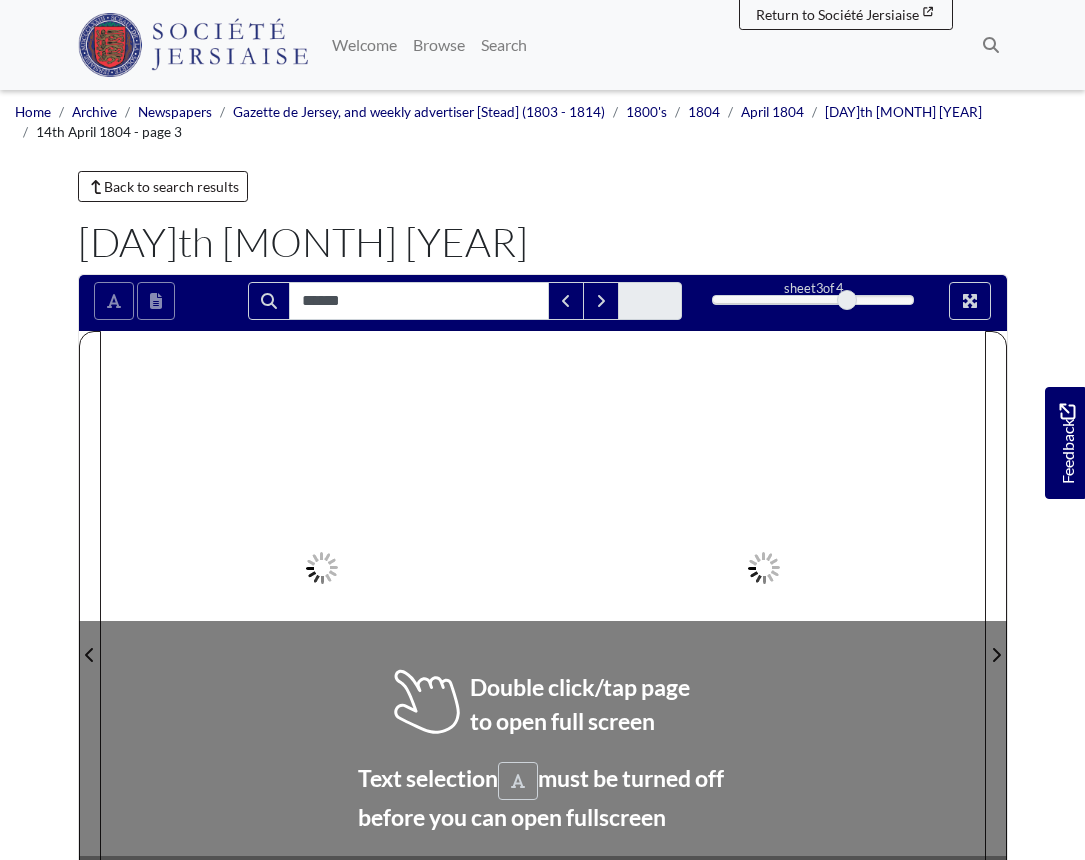 scroll, scrollTop: 0, scrollLeft: 0, axis: both 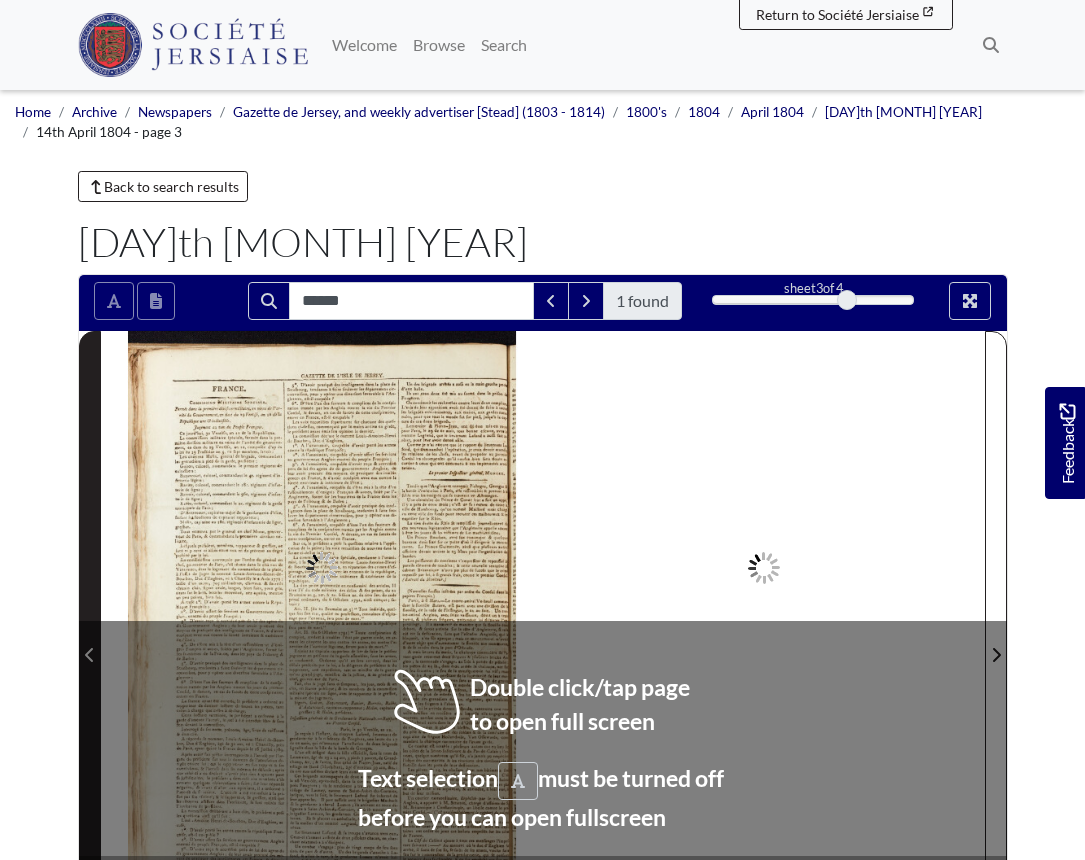 click at bounding box center [90, 643] 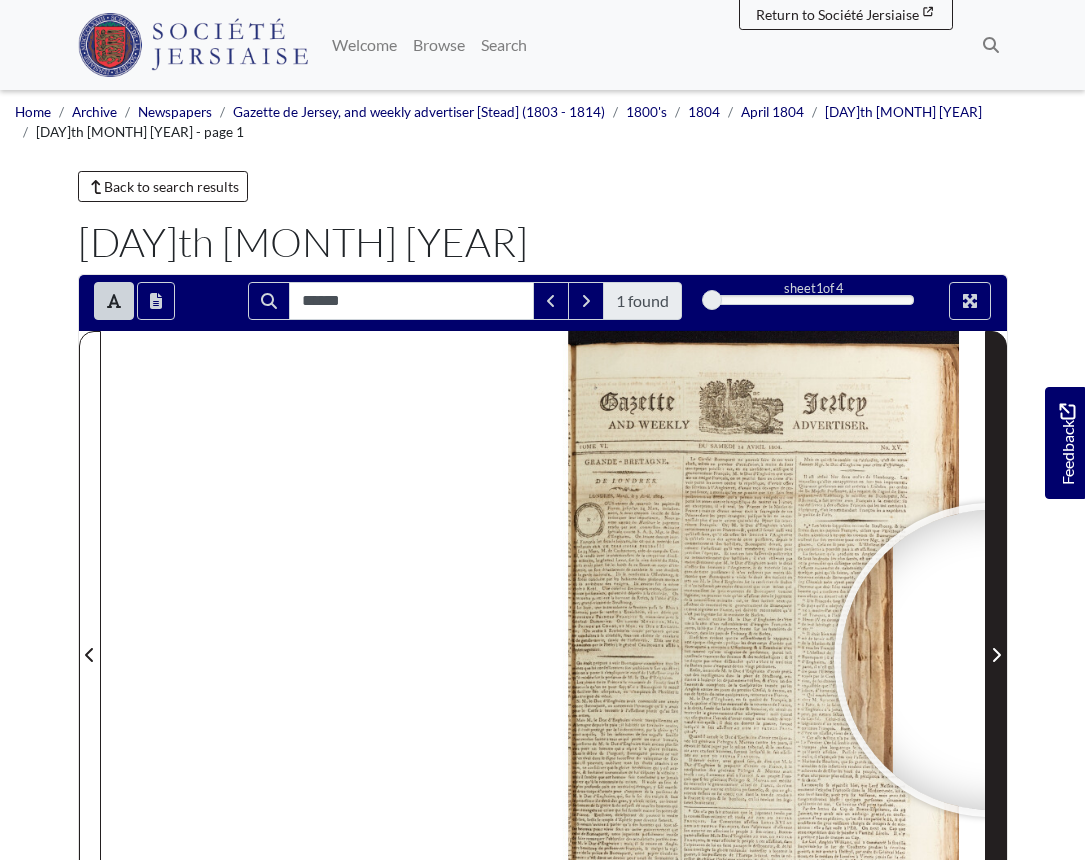 click 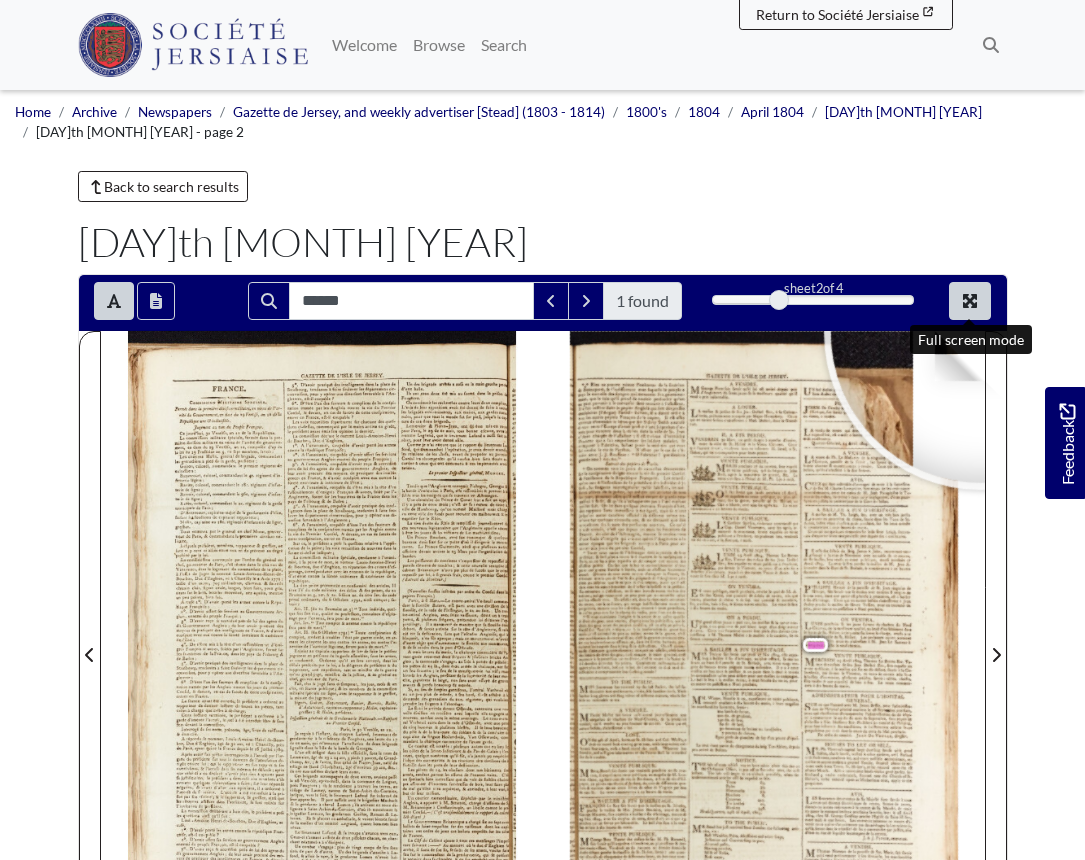 click 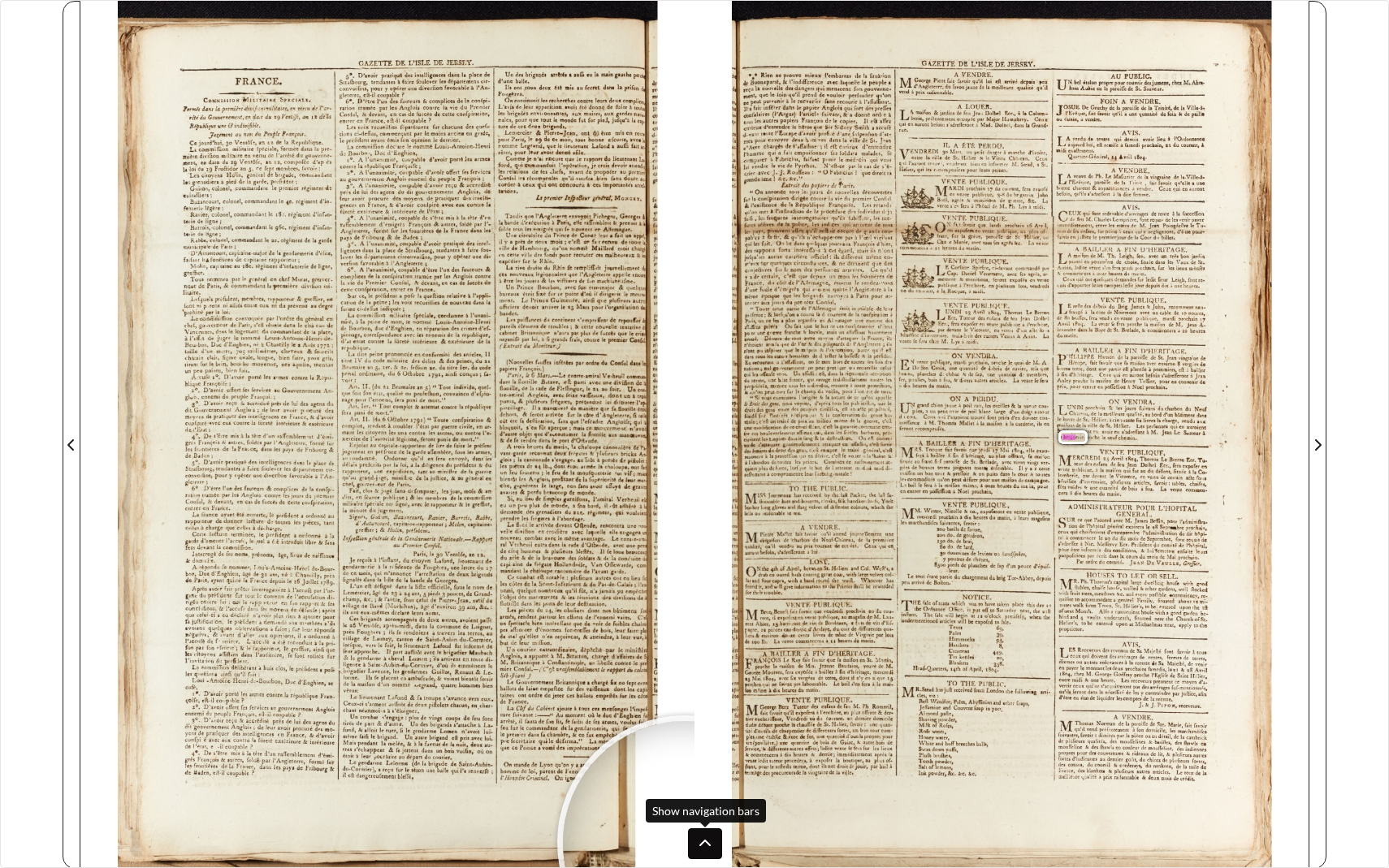 click at bounding box center [705, 844] 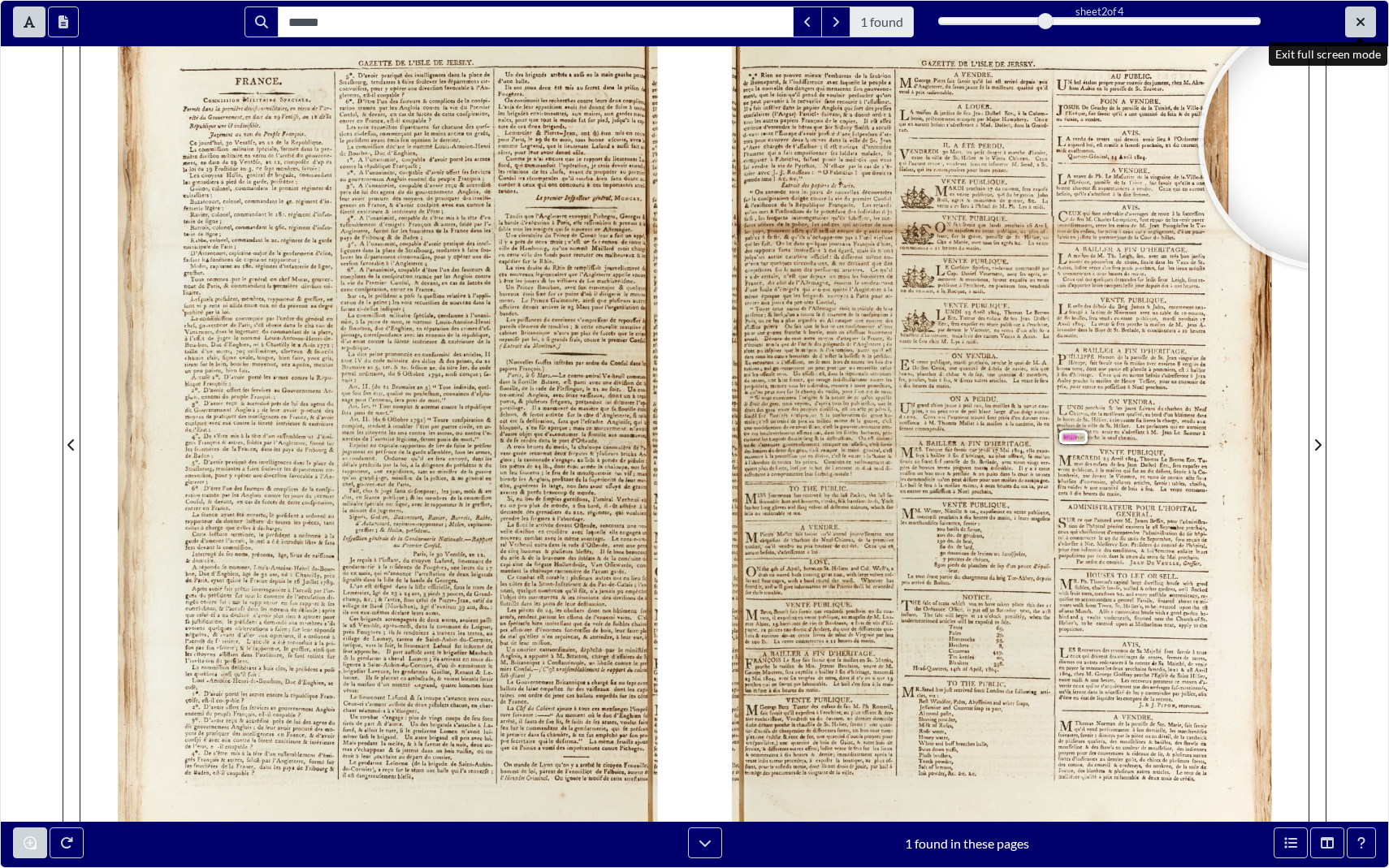 click at bounding box center [1361, 22] 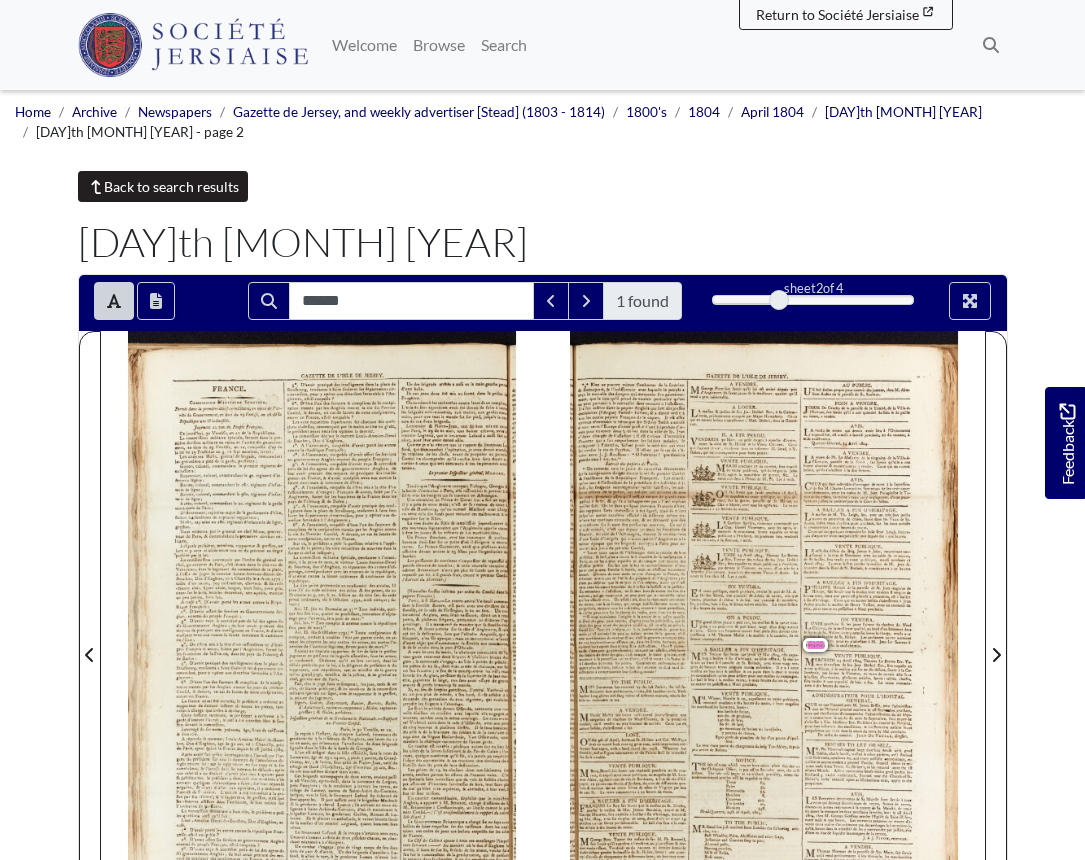 click on "Back to search results" at bounding box center (163, 186) 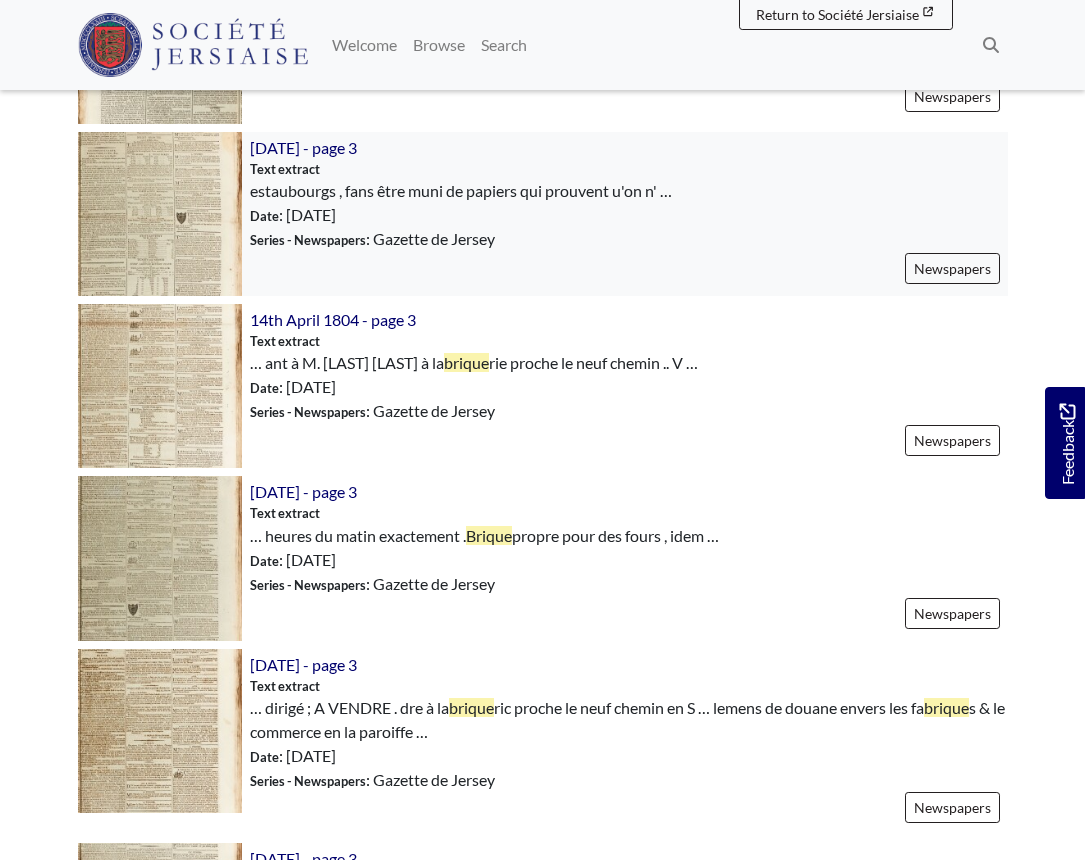 scroll, scrollTop: 1519, scrollLeft: 0, axis: vertical 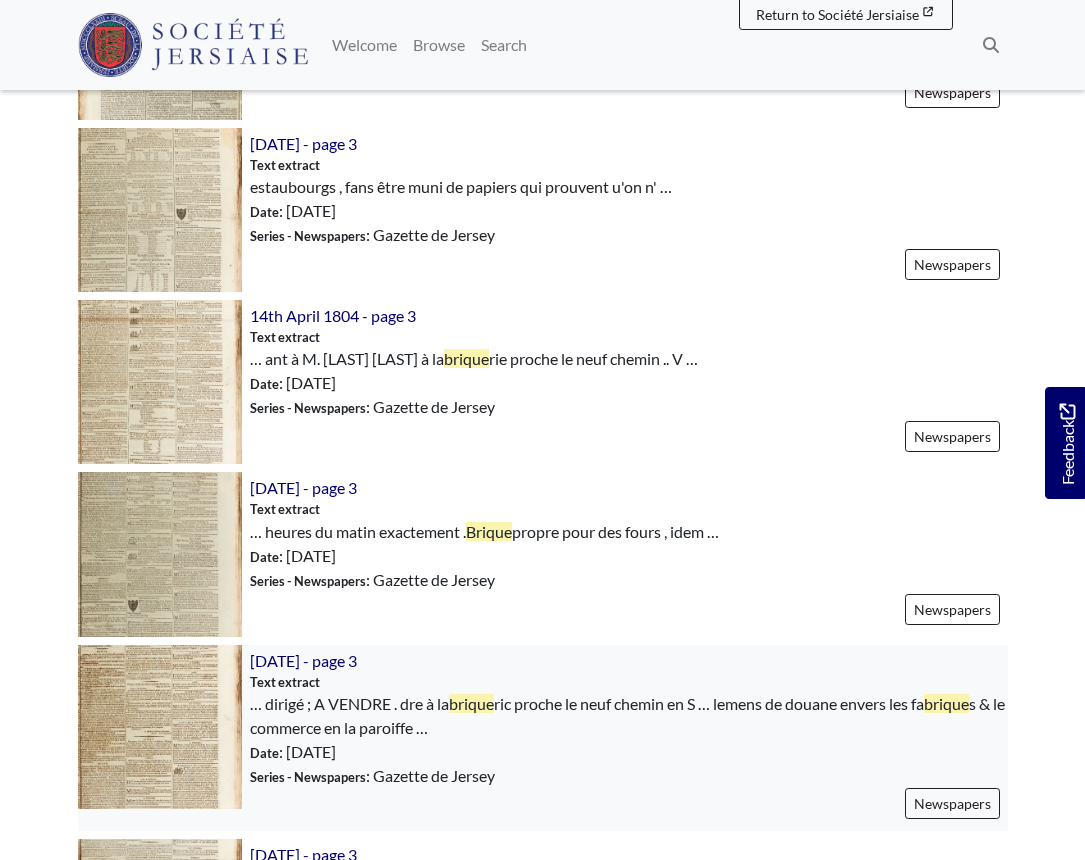 click at bounding box center (160, 727) 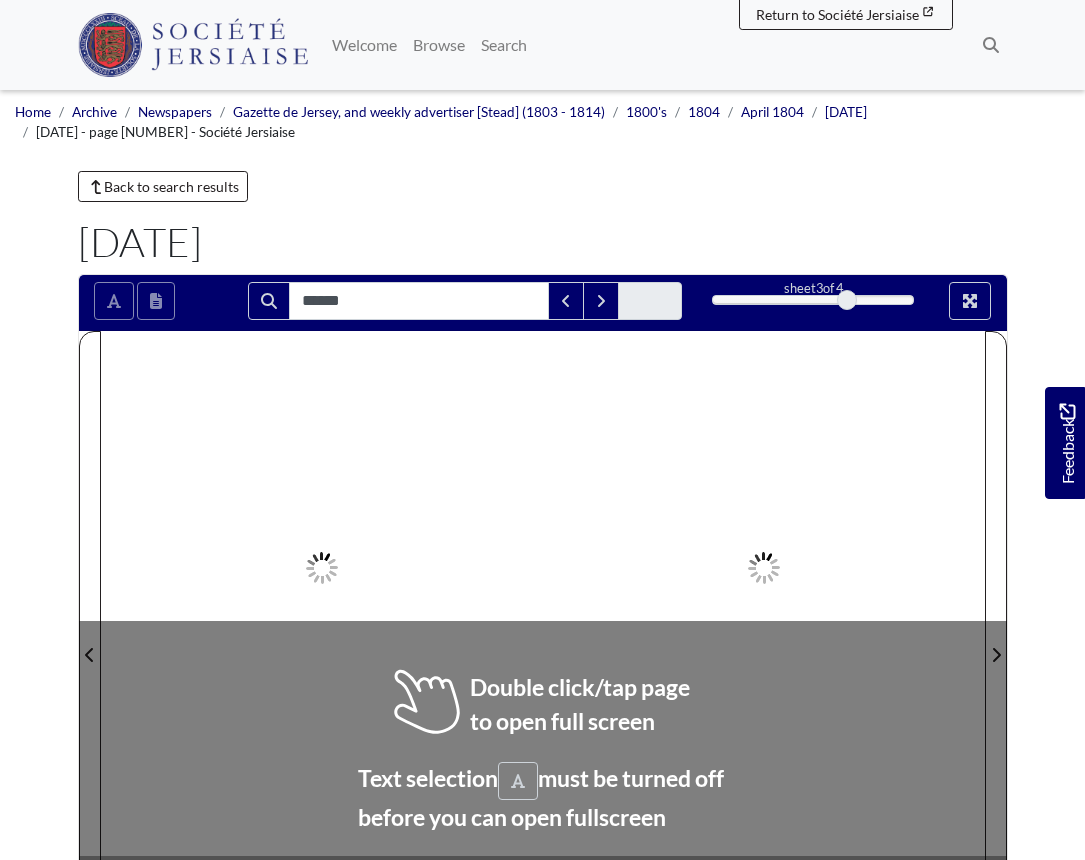 scroll, scrollTop: 0, scrollLeft: 0, axis: both 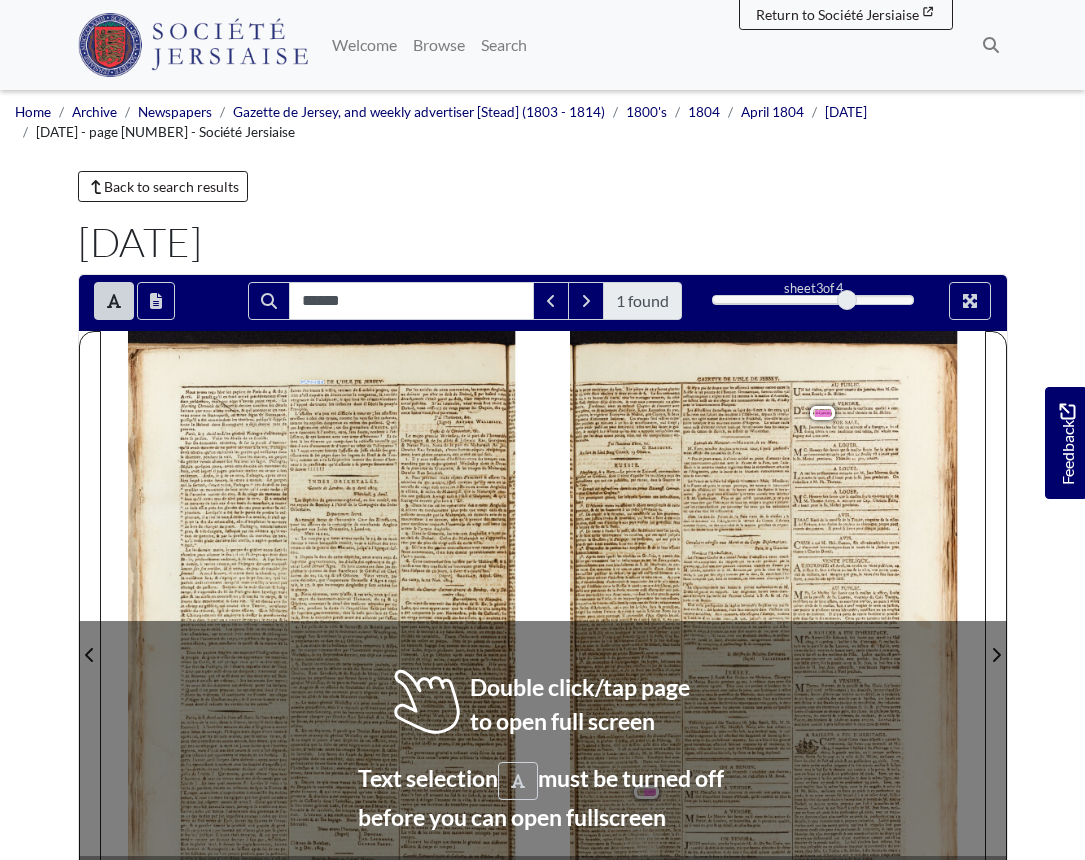 click on "GAZETTE  DE  L'ISLE  DE  JERSEY
Nous  avons  reçu  hier  les  papiers  de  Paris  du  4  &  du  5  fuivre  des  traces  fi  belles  ,  ranimer  de  fi  nobles  projets  ,  que  Avril  .  Il  paroît  qu'il  en  étoit  arrivé  précédemment  d'une  rien  n'eft  capable  de  déconcerter  la  vengeance  ,  la  terrible  date  poflerioure  ,  mais  que  nous  n'avons  point  reçus  .  Le  vengeance  de  l'ufurpateer  ,  &  que  tous  les  crimes  viendront  Morning  Chronicle  de  Mercredi  dernier  contient  les  détails  à  l'appui  de  toutes  les  infâmies  dont  il  flétrit  le  peuple  fuivans  que  nous  allons  traduire  ,  &  qui  annoncent  un  nou  -  François  .  veau  crime  de  Buonaparté  ,  un  erimne  digne  de  Buonaparté  ,  L'affallin  n'a  pas  été  difficile  à  trouver  ;  les  affaffins  puifqu'il  a  été  commis  dans  les  ténèbres  ,  puifqu'il  fuppofe  croiffent  à  côté  des  tyrans  ,  comme  les  vers  fur  les  cadavres  ,  toute  la  lâcheté  dont  a  ." at bounding box center (335, 643) 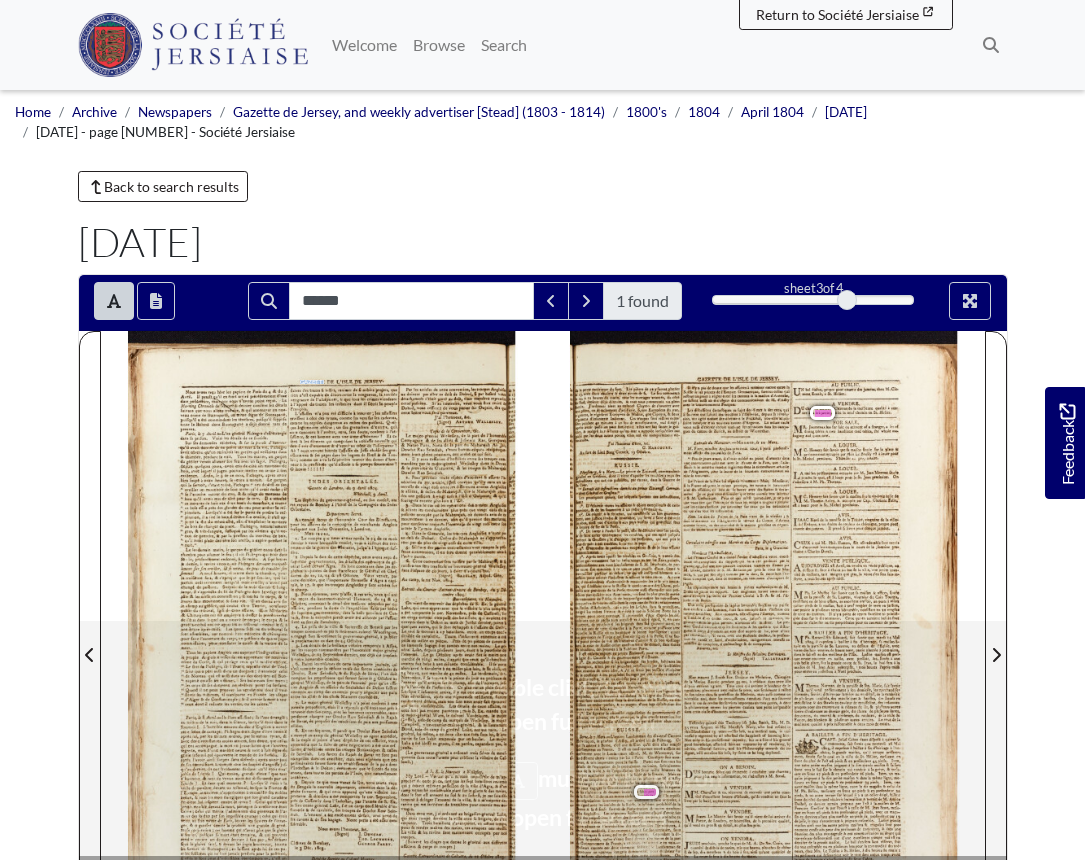click on "GAZETTE  DE  L'ISLE  DE  JERSEY
Nous  avons  reçu  hier  les  papiers  de  Paris  du  4  &  du  5  fuivre  des  traces  fi  belles  ,  ranimer  de  fi  nobles  projets  ,  que  Avril  .  Il  paroît  qu'il  en  étoit  arrivé  précédemment  d'une  rien  n'eft  capable  de  déconcerter  la  vengeance  ,  la  terrible  date  poflerioure  ,  mais  que  nous  n'avons  point  reçus  .  Le  vengeance  de  l'ufurpateer  ,  &  que  tous  les  crimes  viendront  Morning  Chronicle  de  Mercredi  dernier  contient  les  détails  à  l'appui  de  toutes  les  infâmies  dont  il  flétrit  le  peuple  fuivans  que  nous  allons  traduire  ,  &  qui  annoncent  un  nou  -  François  .  veau  crime  de  Buonaparté  ,  un  erimne  digne  de  Buonaparté  ,  L'affallin  n'a  pas  été  difficile  à  trouver  ;  les  affaffins  puifqu'il  a  été  commis  dans  les  ténèbres  ,  puifqu'il  fuppofe  croiffent  à  côté  des  tyrans  ,  comme  les  vers  fur  les  cadavres  ,  toute  la  lâcheté  dont  a  ." at bounding box center [335, 643] 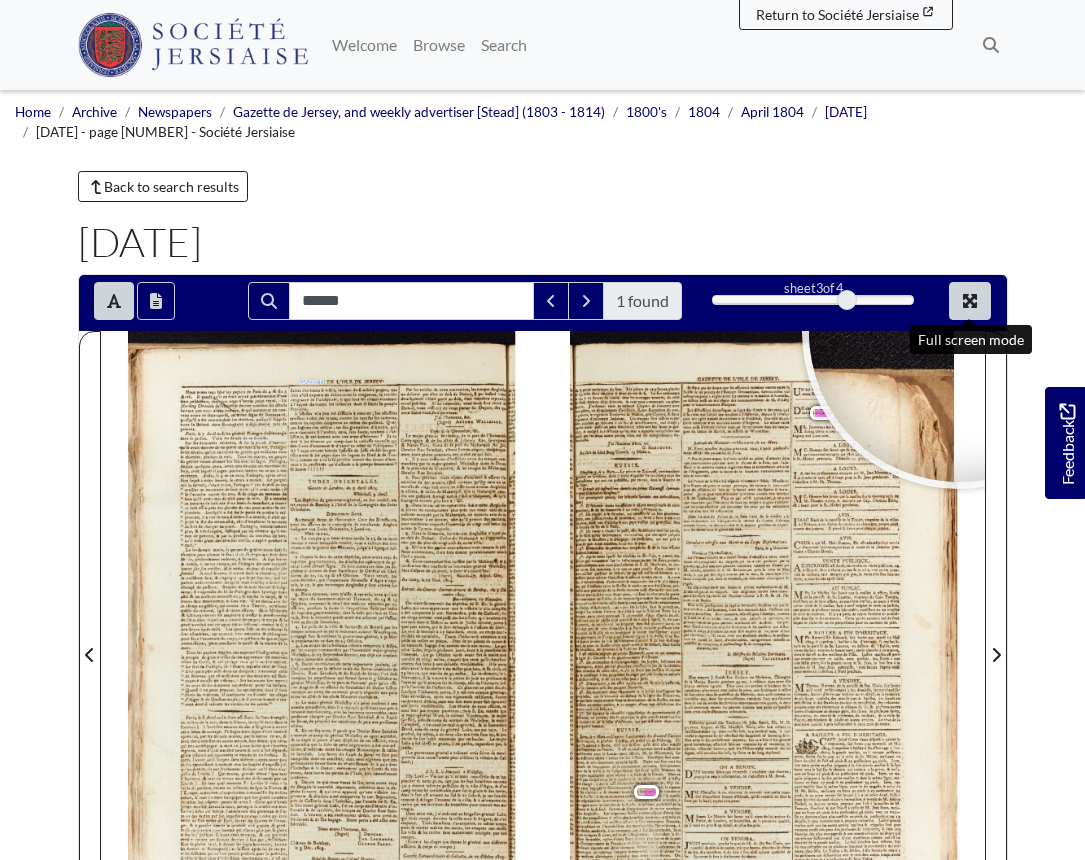 click at bounding box center (970, 301) 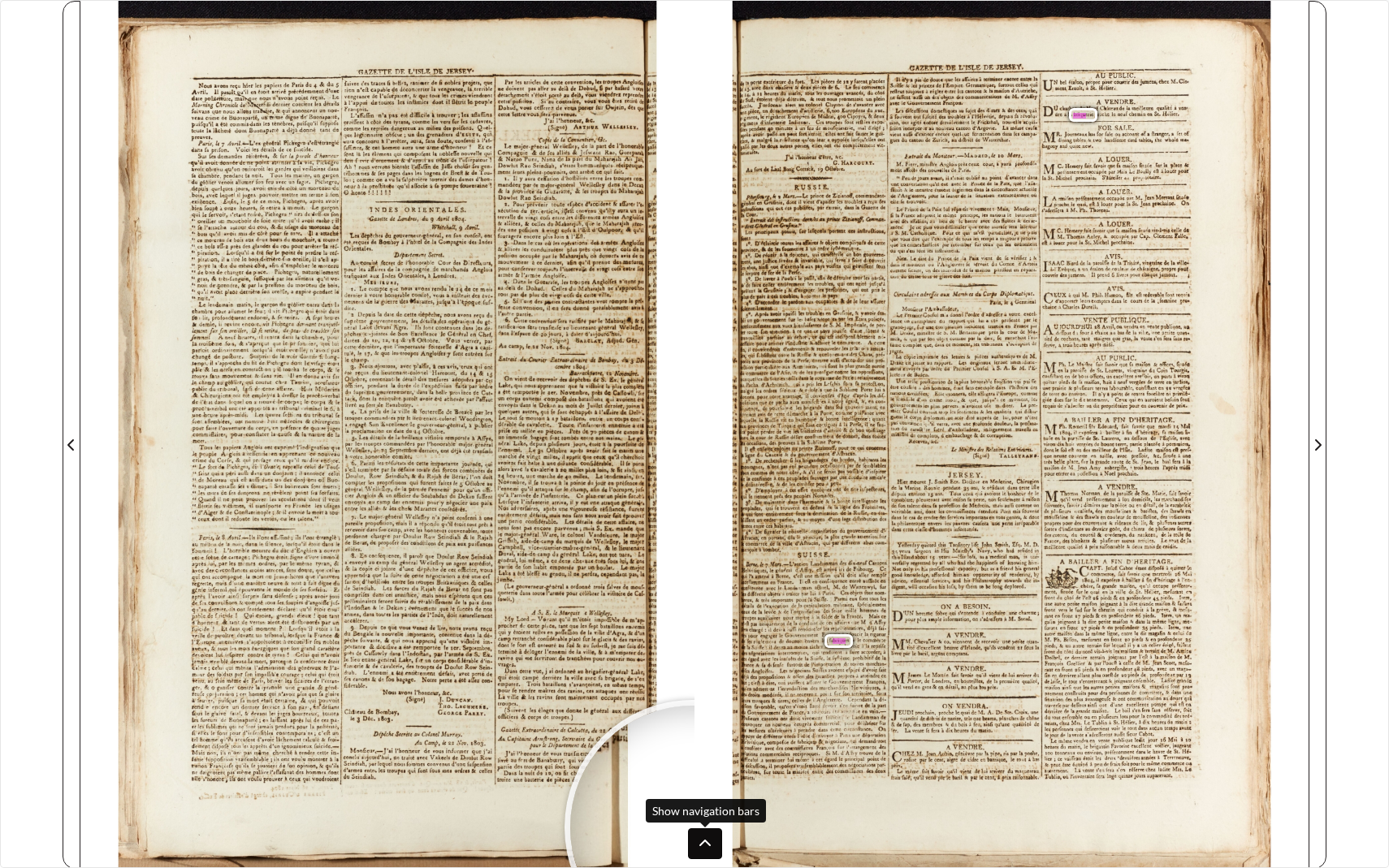 click at bounding box center (705, 844) 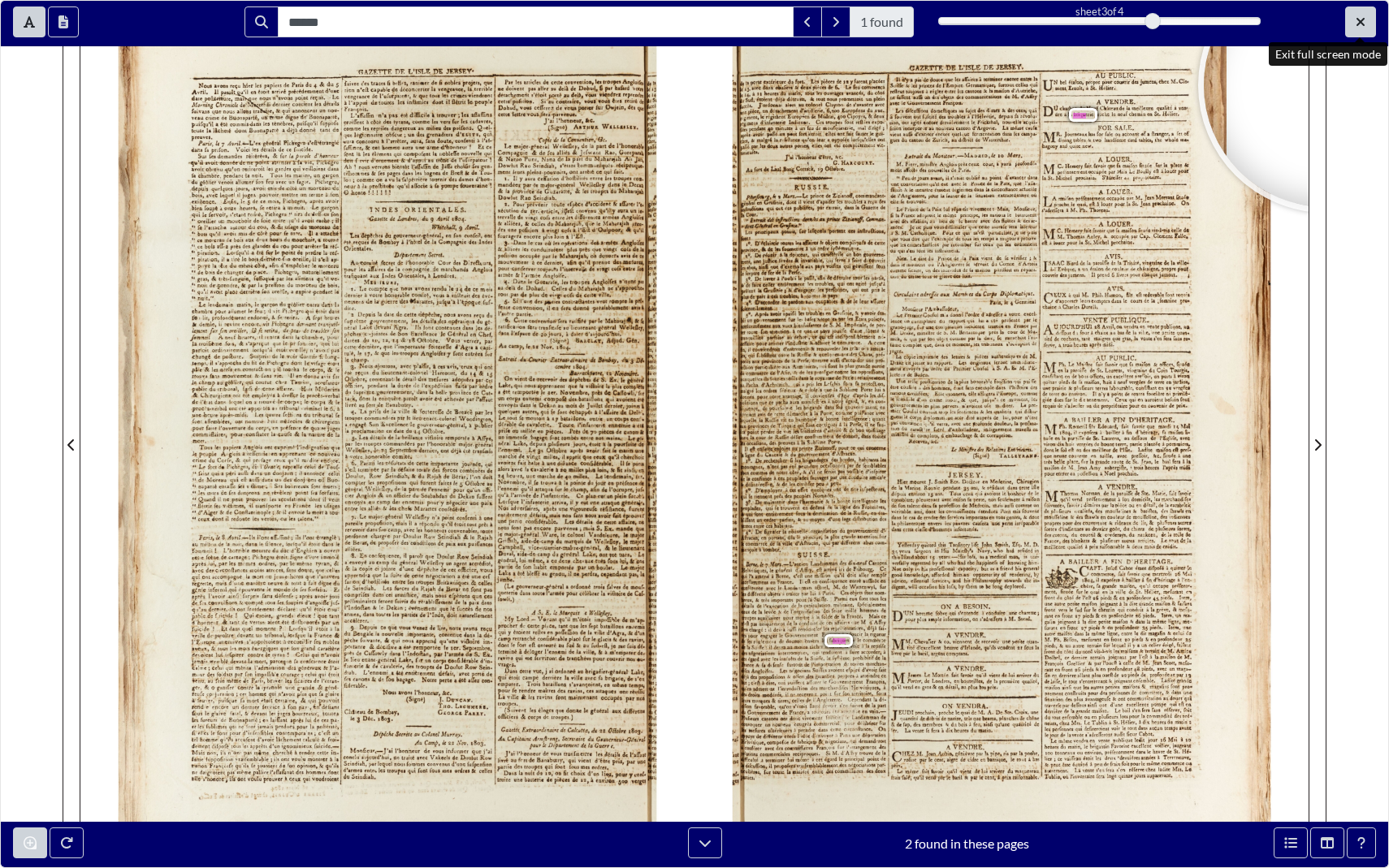 click at bounding box center (1361, 22) 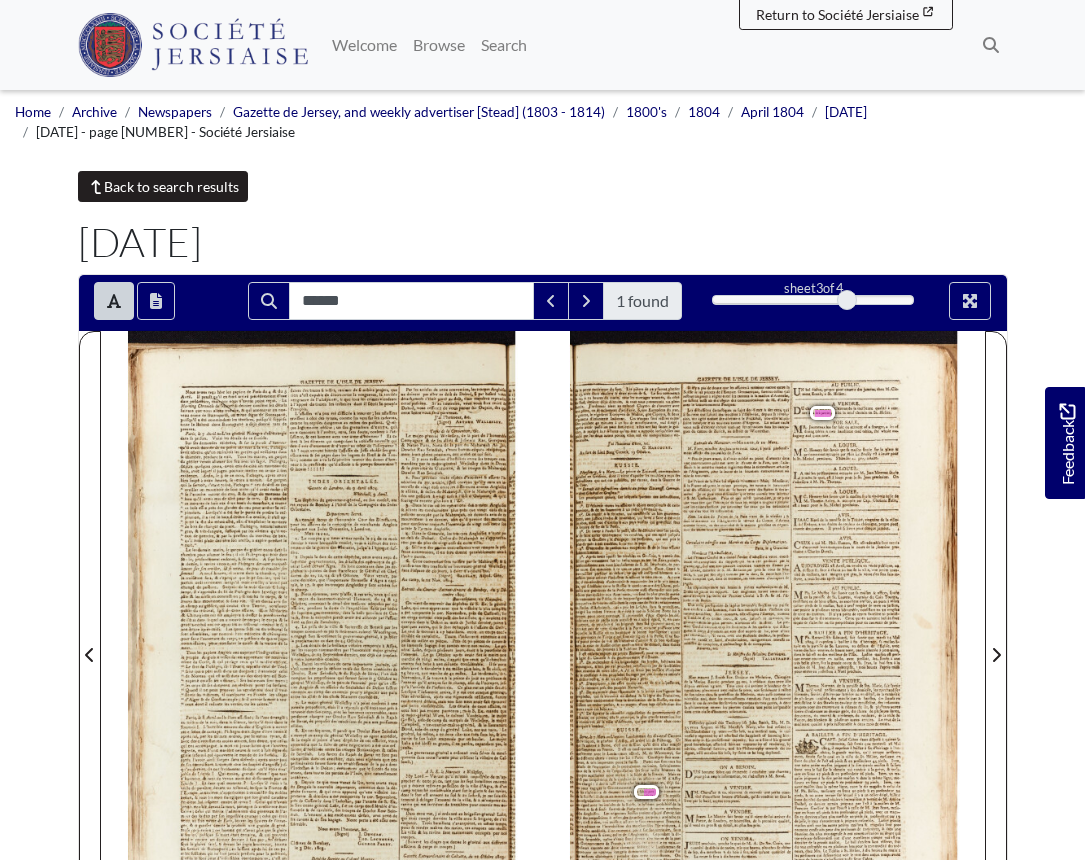 click on "Back to search results" at bounding box center (163, 186) 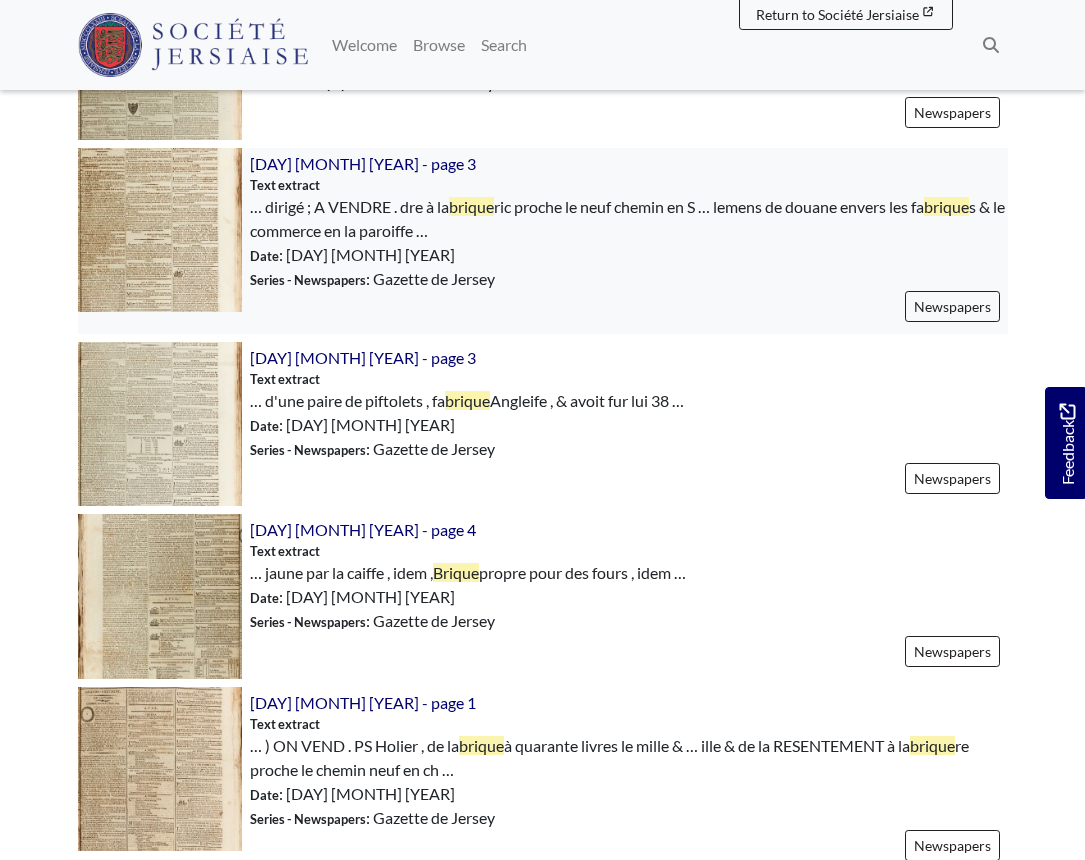 scroll, scrollTop: 2012, scrollLeft: 0, axis: vertical 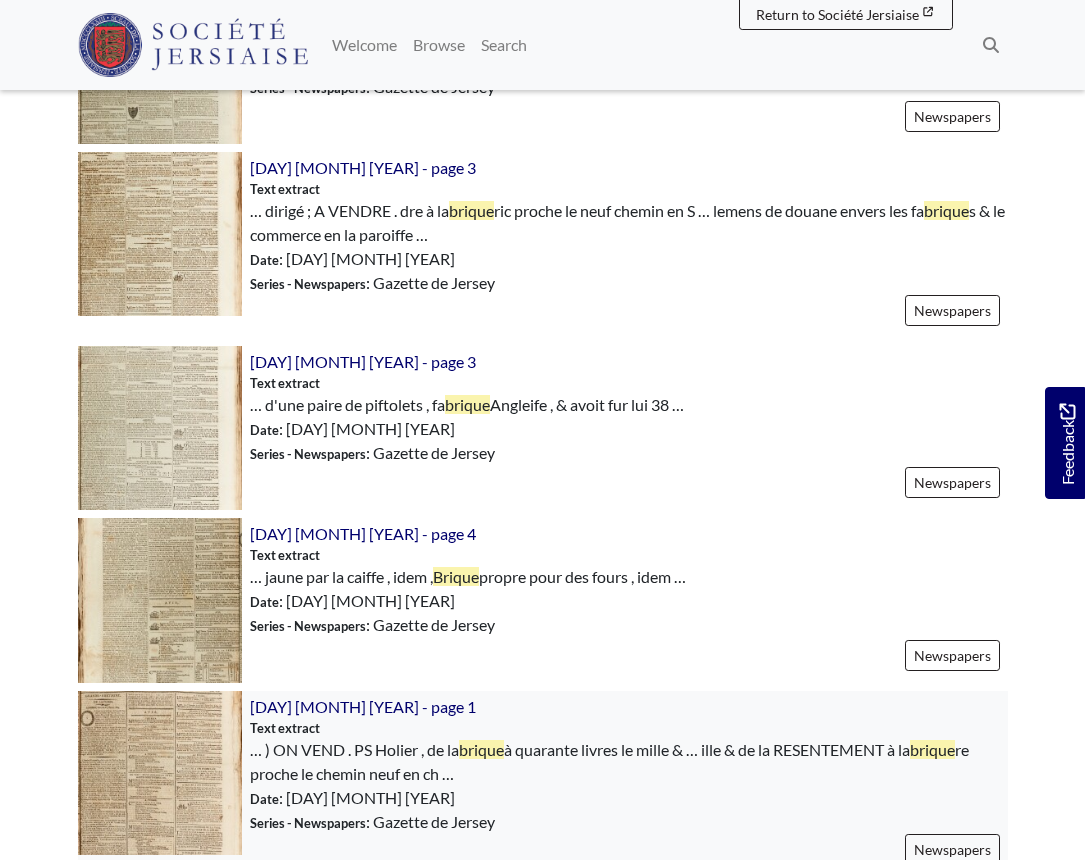click at bounding box center (160, 773) 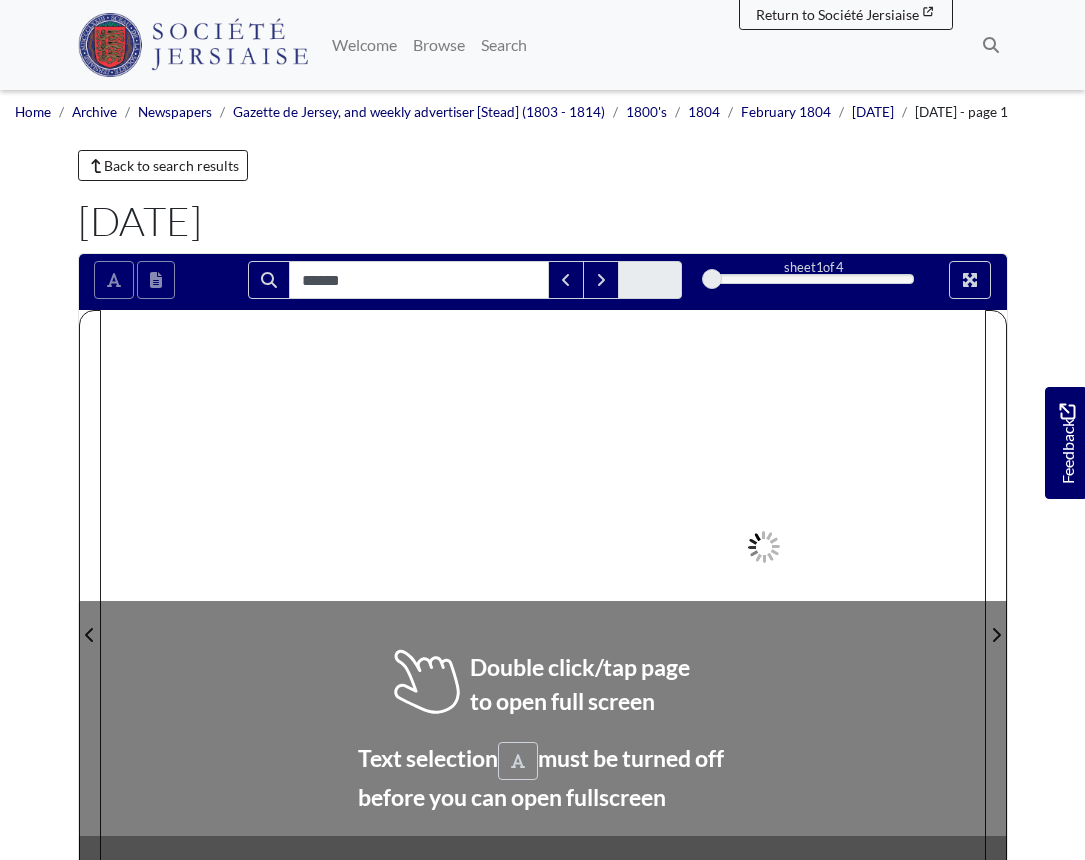 scroll, scrollTop: 0, scrollLeft: 0, axis: both 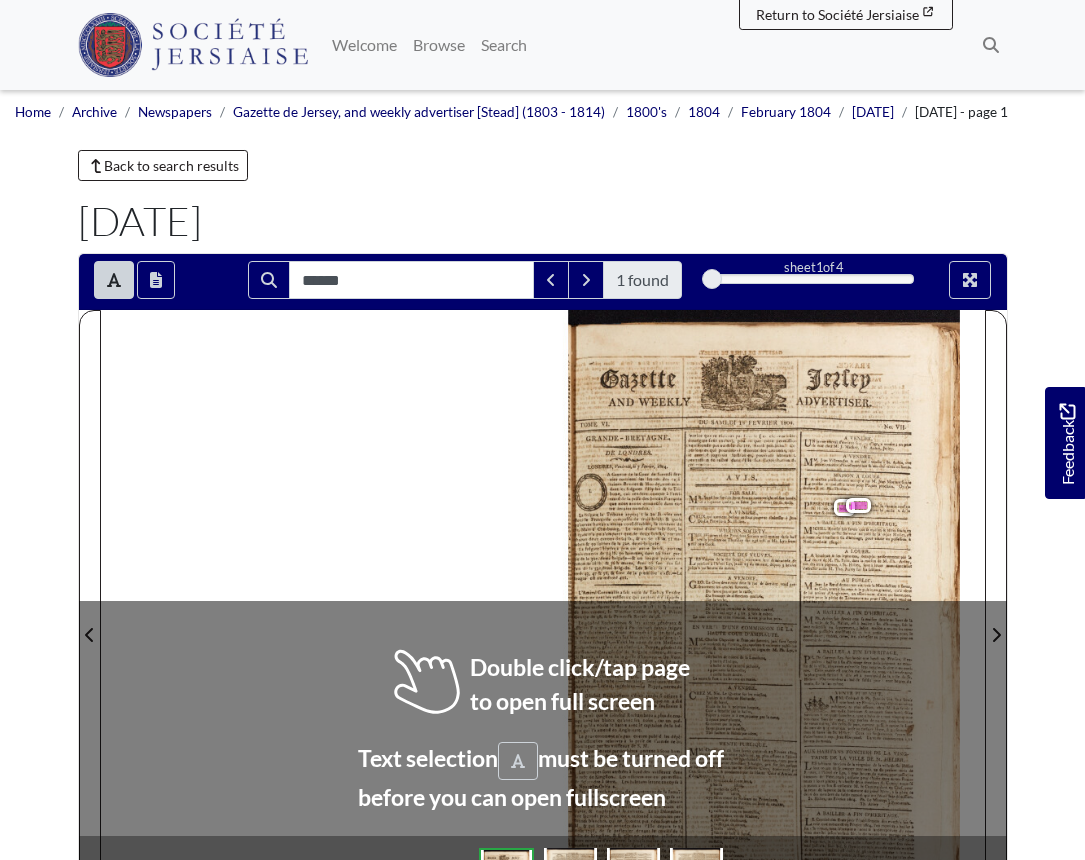 click on "[LAST] [LOCATION]" at bounding box center (543, 622) 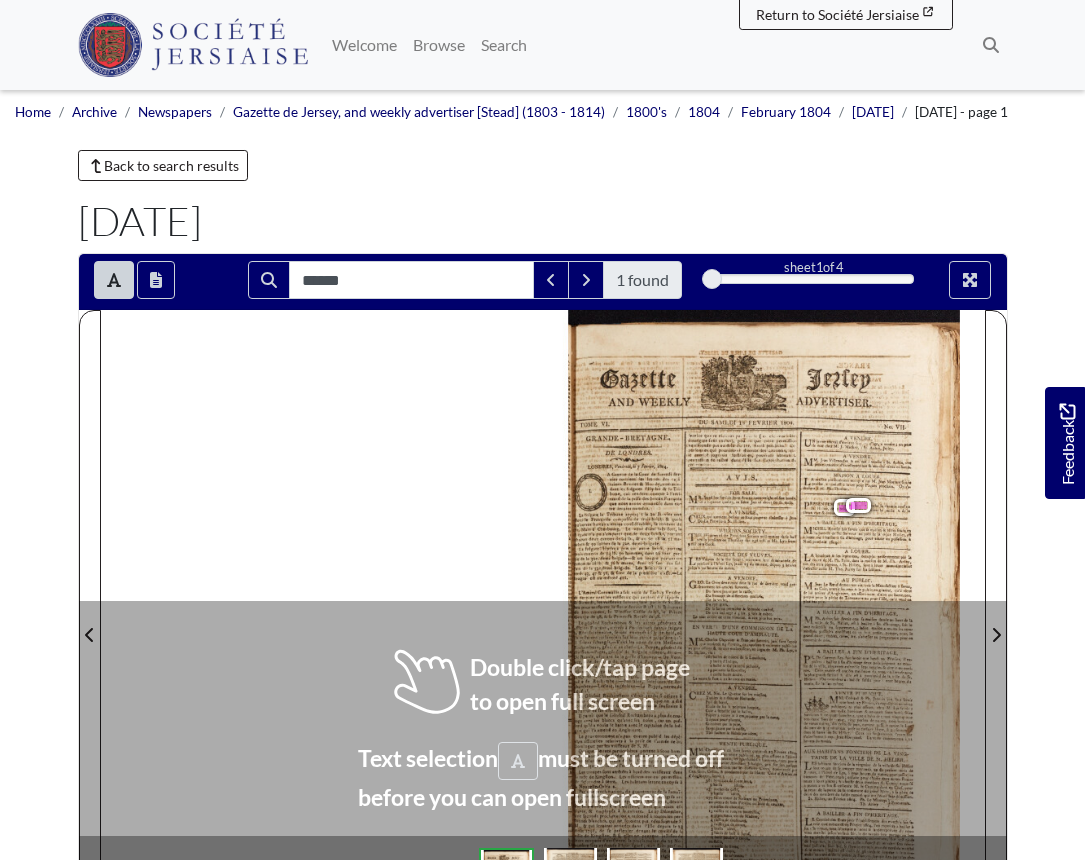 click on "YEL  30  31  30  STTESAD
1  as  mis9  DE  '  sledgics  As  માં  ફ
e
La
pup  nomato
.4  m2  bit  si  sb  1  :
2
sal  aon  als
Gazette
get  ainsqb  ordan'epitug  *  การ  #  '  t  fo
TOME  VI  .
511
190ib
:  ivisted
AND  WEEKLY
9110  90
GRANDE  -  BRETAGNE  .
09  971
$  1500
HOKAMY
Jezlep
<  !
100  10
に  ほ
2
ADVERTISER
sibio  5  bu
2
-non  DU  SAMEDI  18  FEVRIER  1804  .
fervice  quatre  efclaves  par  f.mle  (  es  efclaves  mâles
2404  anasius  20  in  mom  us  up  as  ubicze  stali
audimos
241  *  No.  VII  .
ก
A  VENDRE  ,  356
étrangers  font  exclus  )  ,  pou  vu  que  cette  permiffion  UN  jeune  cheval  d'environ  feat  an  d'age  ,  a  vendre  ;  on  peut
le
la
E
He
DE  LONDRES  .
109" at bounding box center (543, 622) 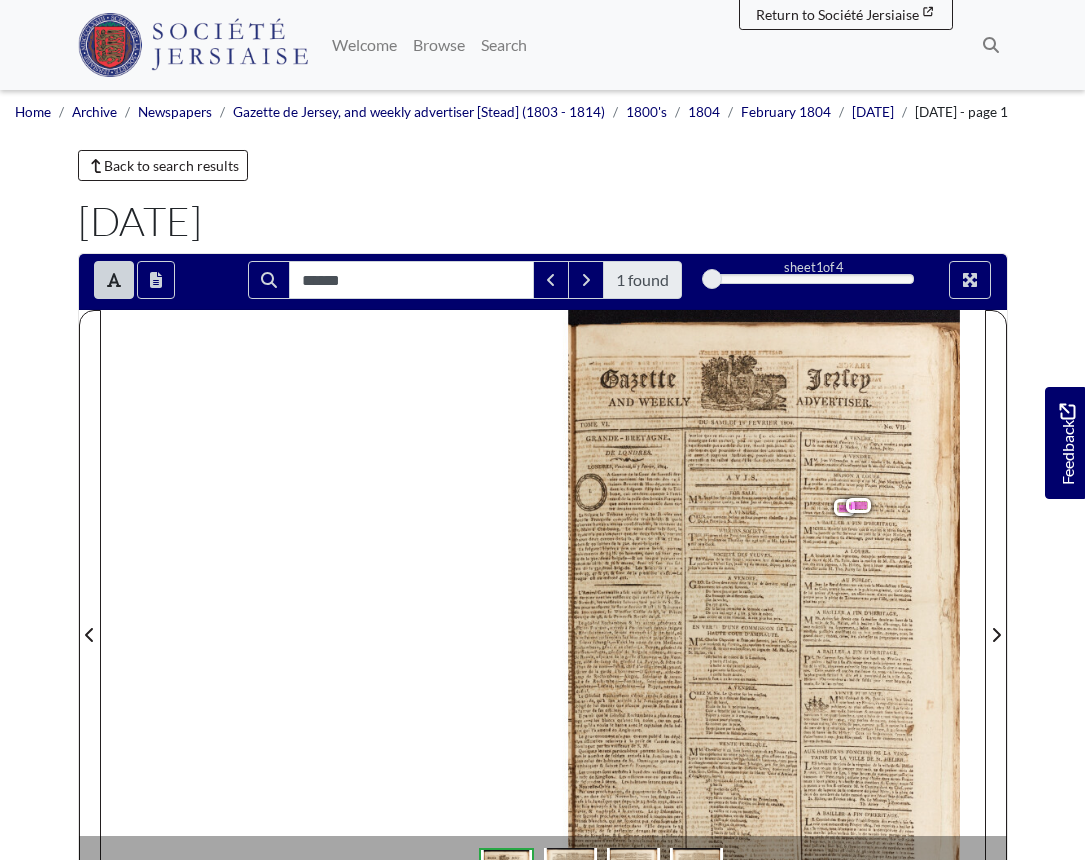 click on "YEL  30  31  30  STTESAD
1  as  mis9  DE  '  sledgics  As  માં  ફ
e
La
pup  nomato
.4  m2  bit  si  sb  1  :
2
sal  aon  als
Gazette
get  ainsqb  ordan'epitug  *  การ  #  '  t  fo
TOME  VI  .
511
190ib
:  ivisted
AND  WEEKLY
9110  90
GRANDE  -  BRETAGNE  .
09  971
$  1500
HOKAMY
Jezlep
<  !
100  10
に  ほ
2
ADVERTISER
sibio  5  bu
2
-non  DU  SAMEDI  18  FEVRIER  1804  .
fervice  quatre  efclaves  par  f.mle  (  es  efclaves  mâles
2404  anasius  20  in  mom  us  up  as  ubicze  stali
audimos
241  *  No.  VII  .
ก
A  VENDRE  ,  356
étrangers  font  exclus  )  ,  pou  vu  que  cette  permiffion  UN  jeune  cheval  d'environ  feat  an  d'age  ,  a  vendre  ;  on  peut
le
la
E
He
DE  LONDRES  .
109" at bounding box center (543, 622) 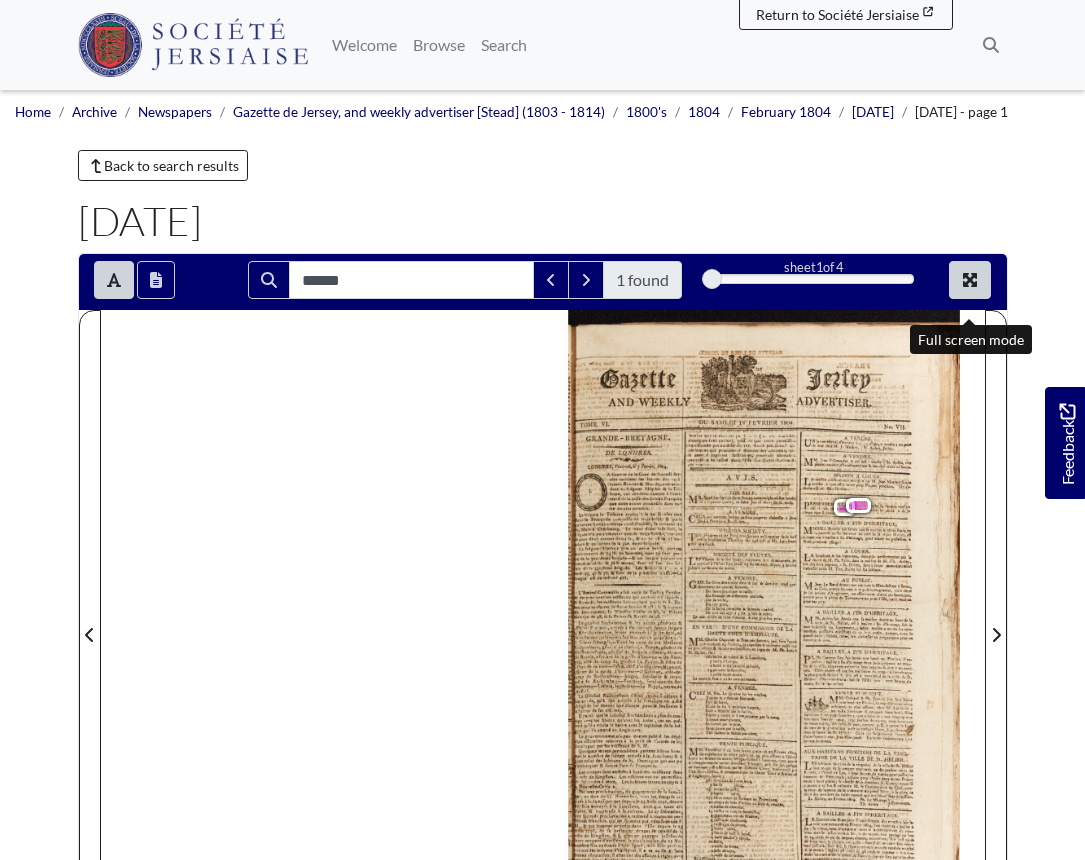 click at bounding box center (970, 280) 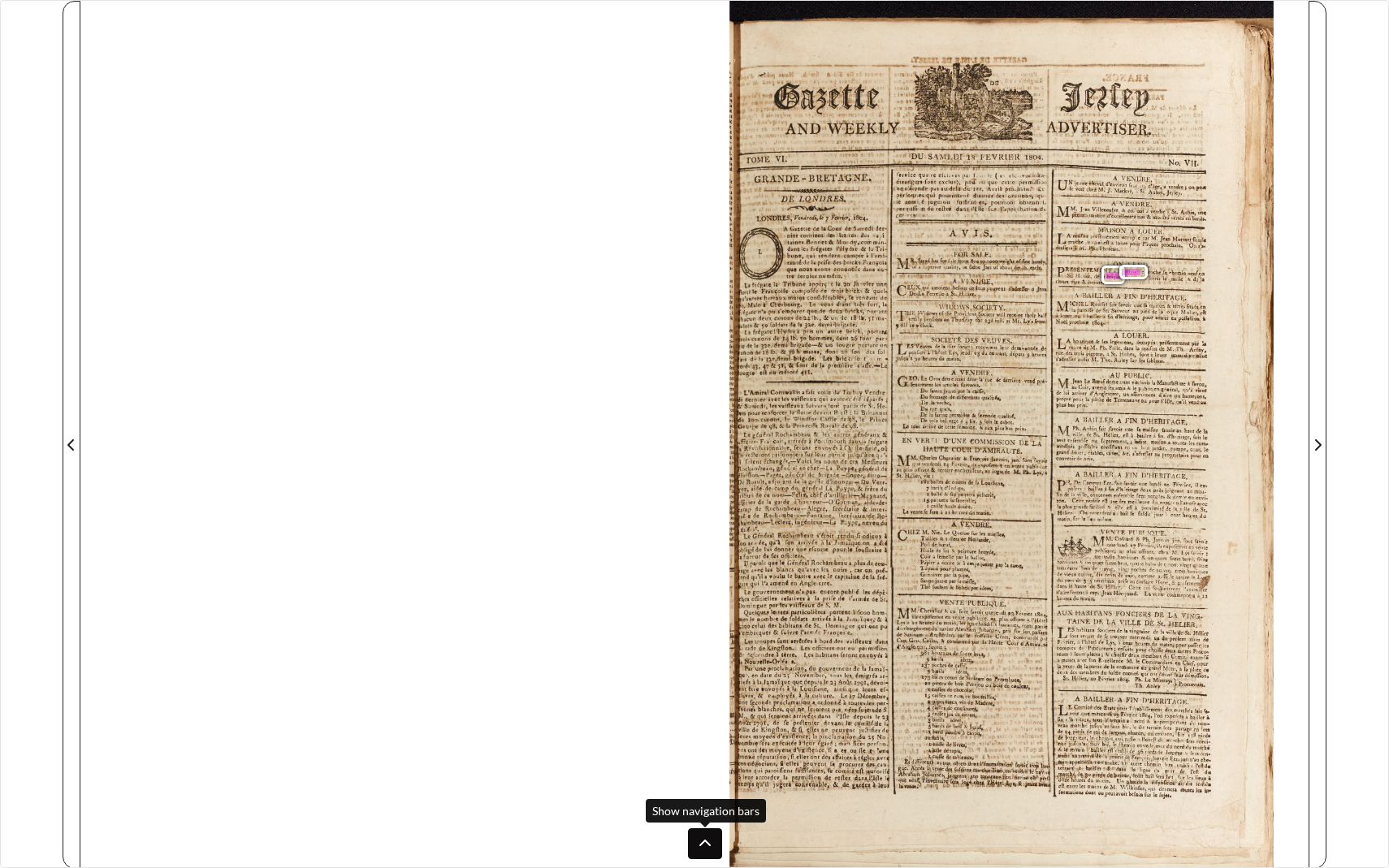 click at bounding box center (705, 844) 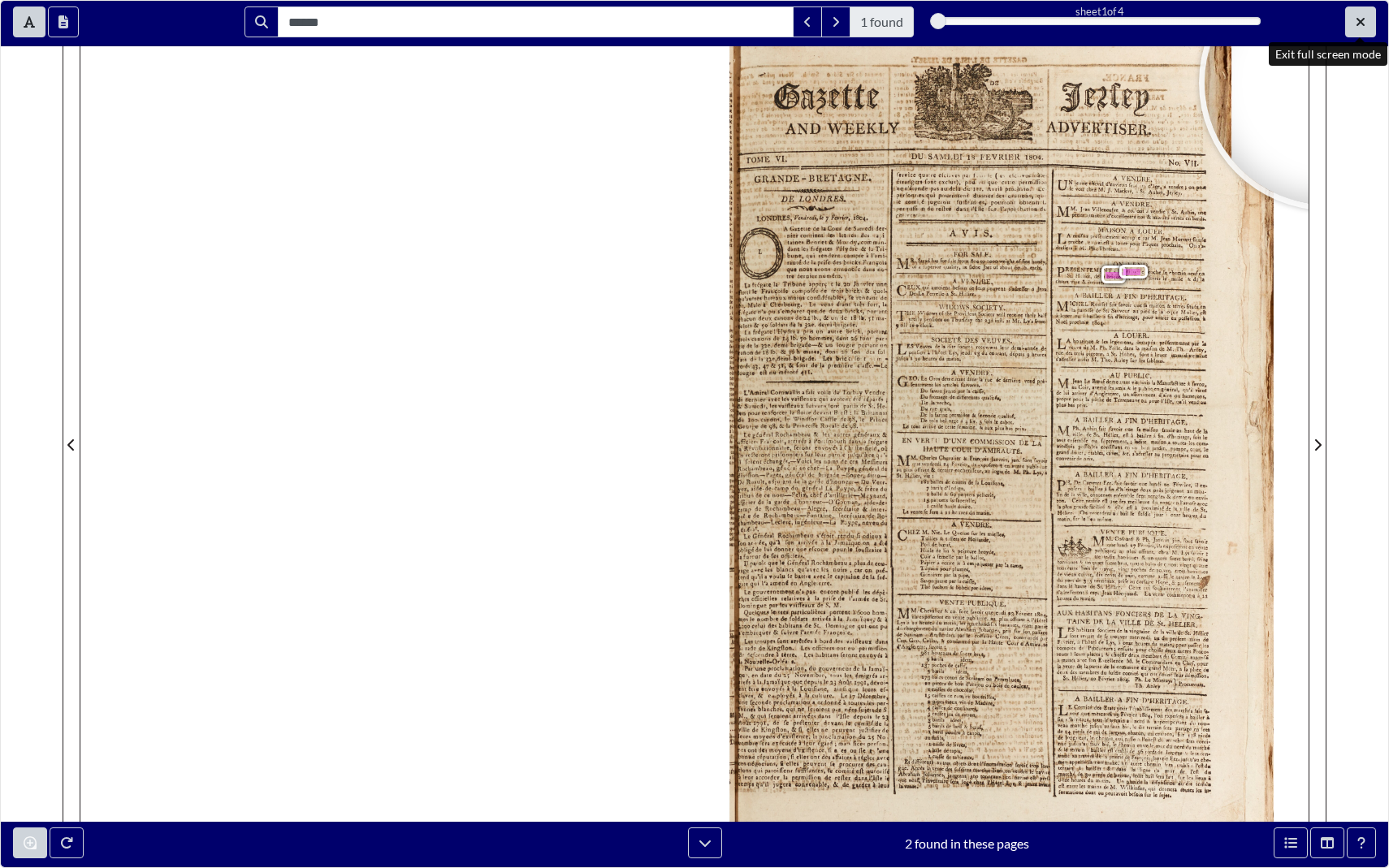 click at bounding box center (1361, 22) 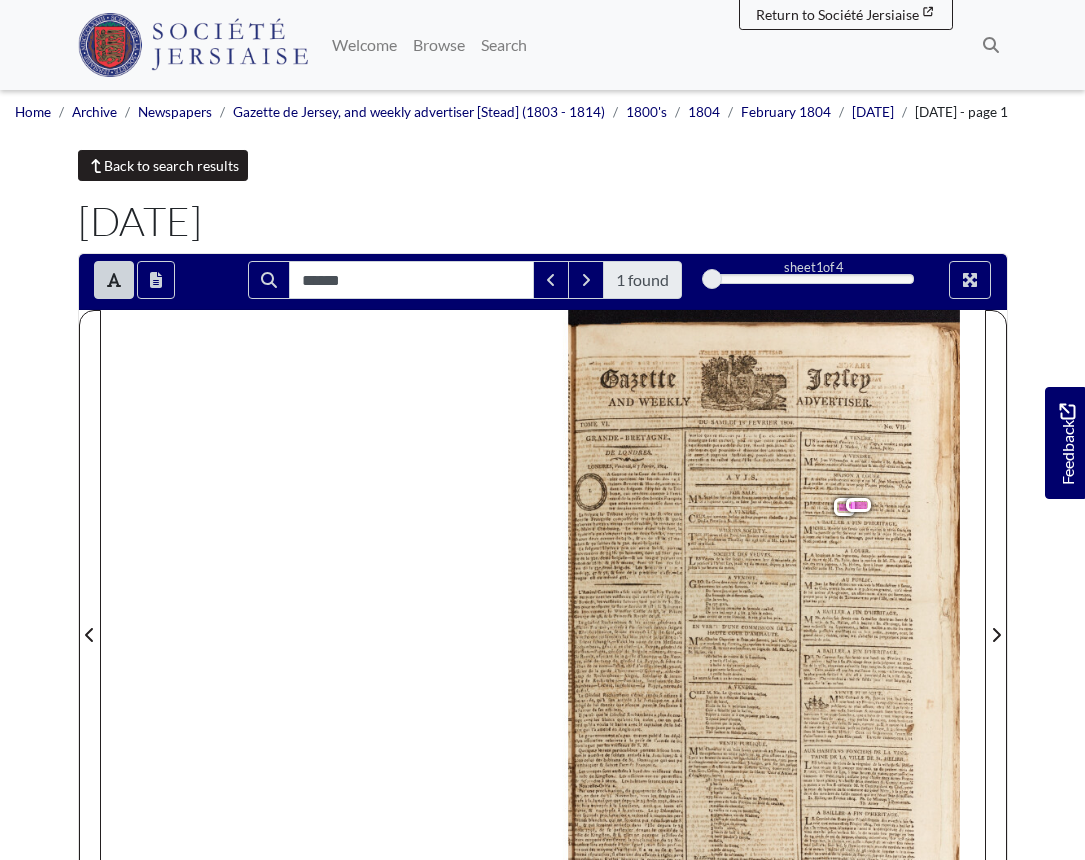 click on "Back to search results" at bounding box center [163, 165] 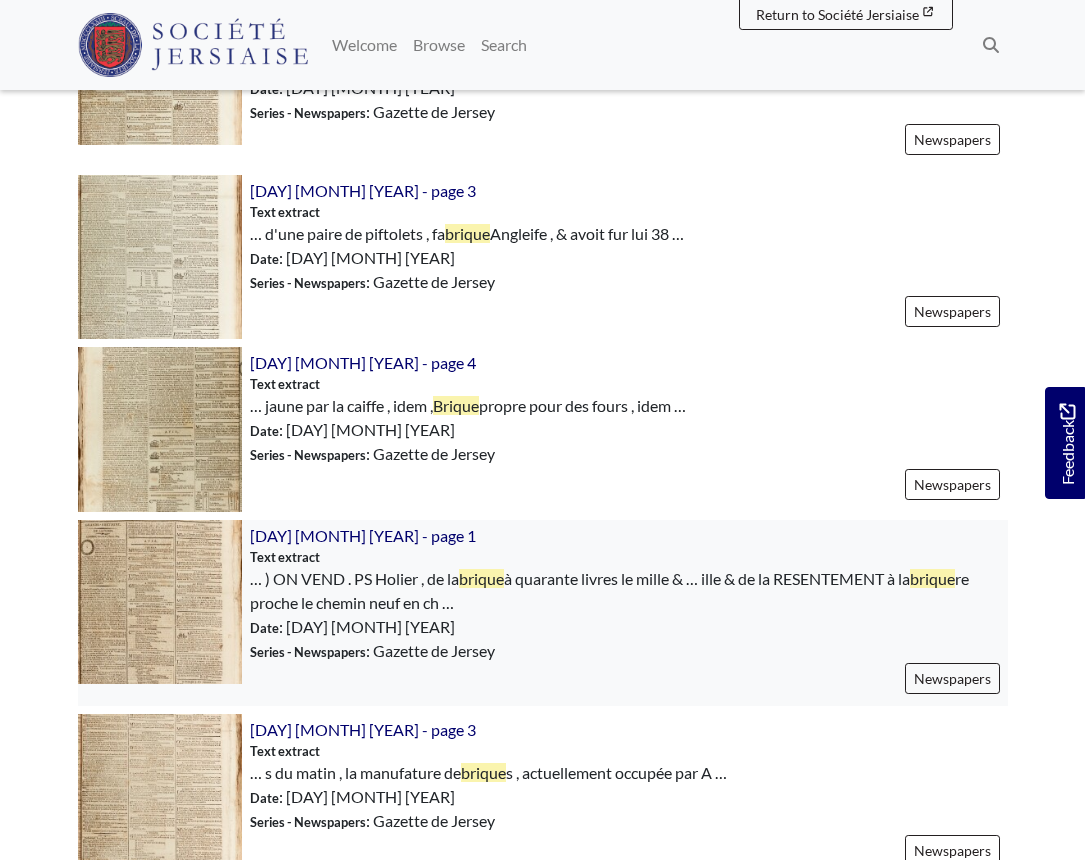 scroll, scrollTop: 2187, scrollLeft: 0, axis: vertical 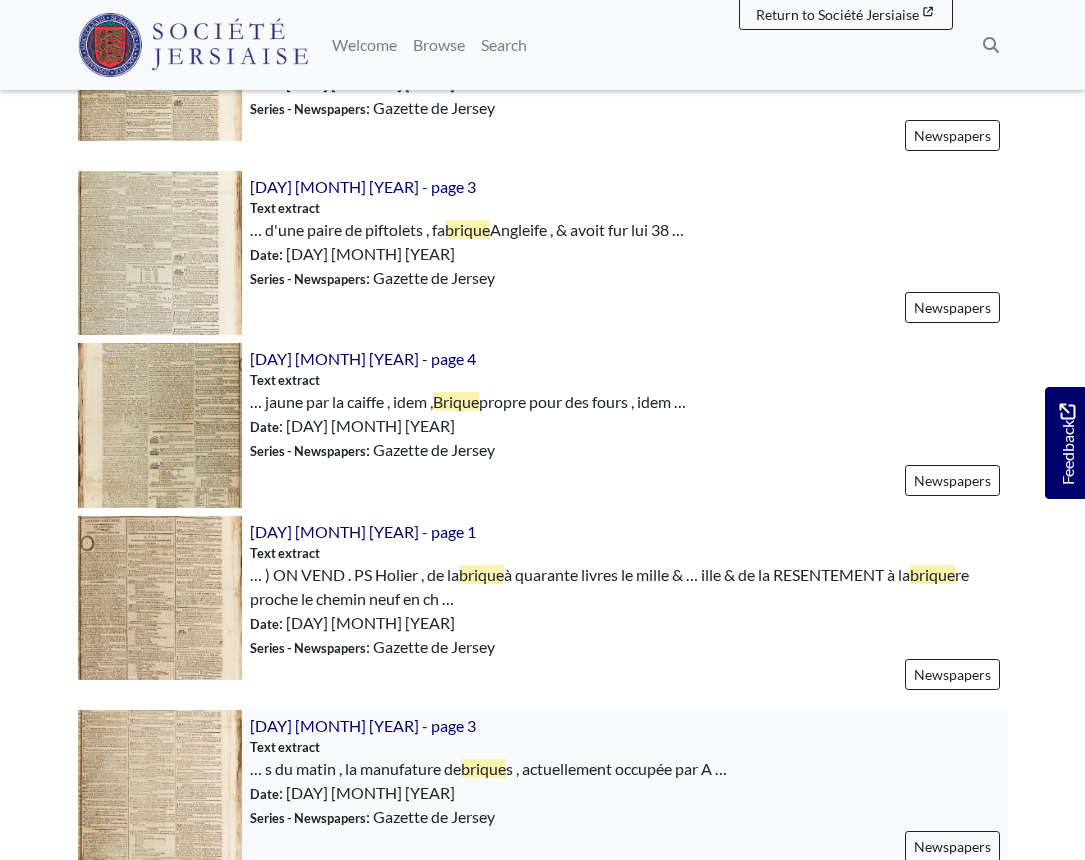 click at bounding box center [160, 792] 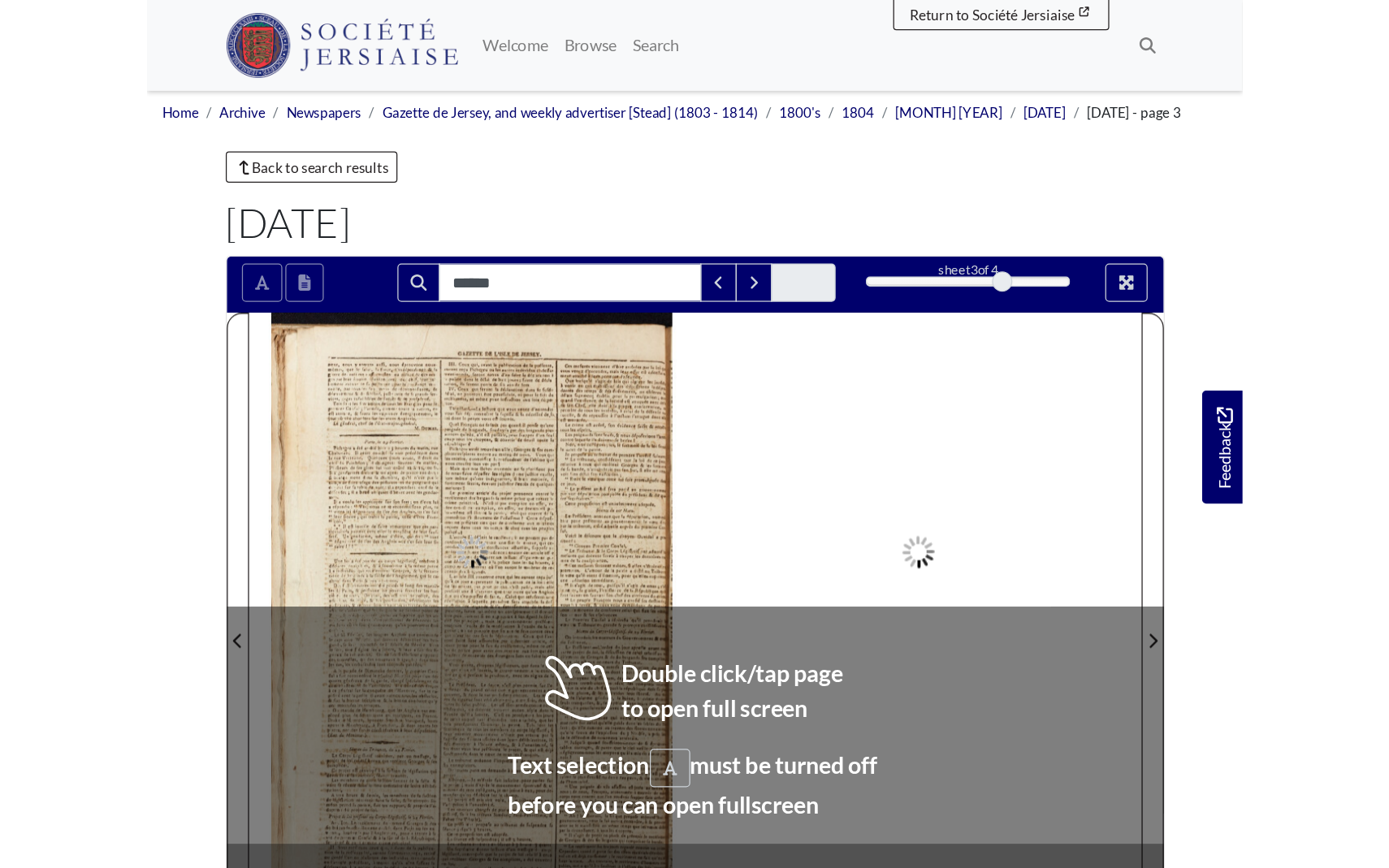 scroll, scrollTop: 0, scrollLeft: 0, axis: both 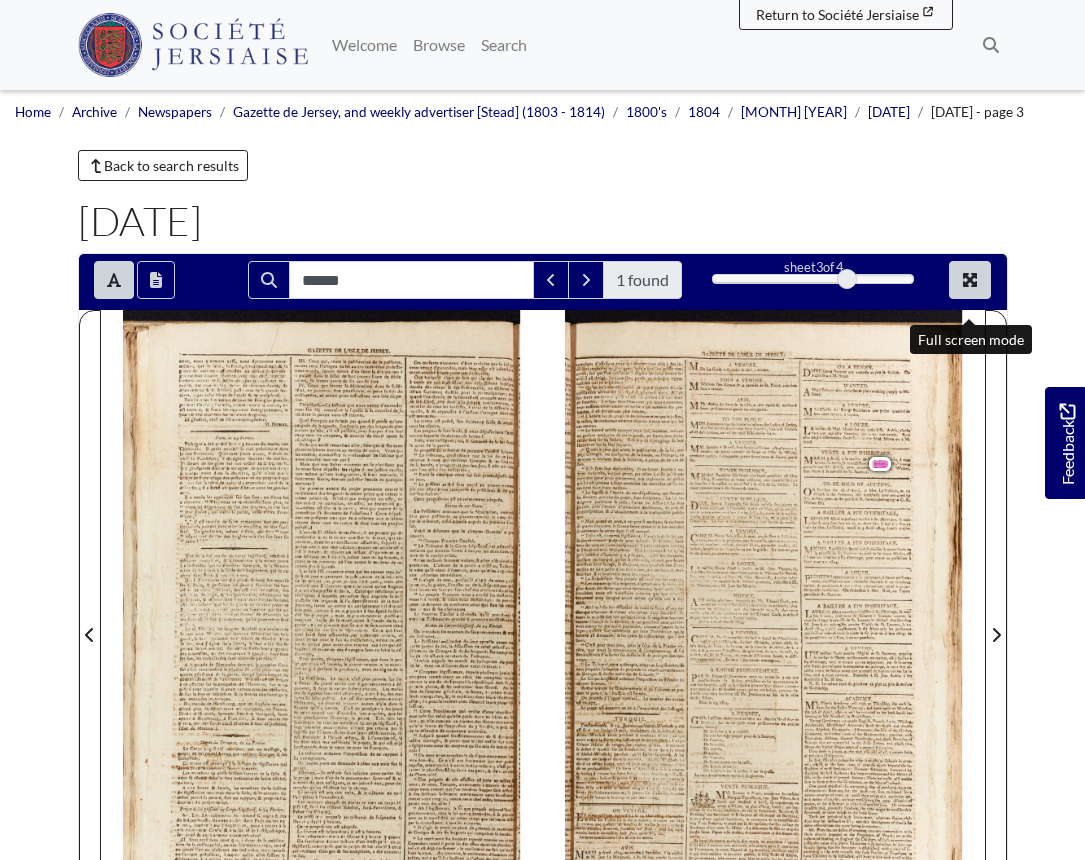click at bounding box center (970, 280) 